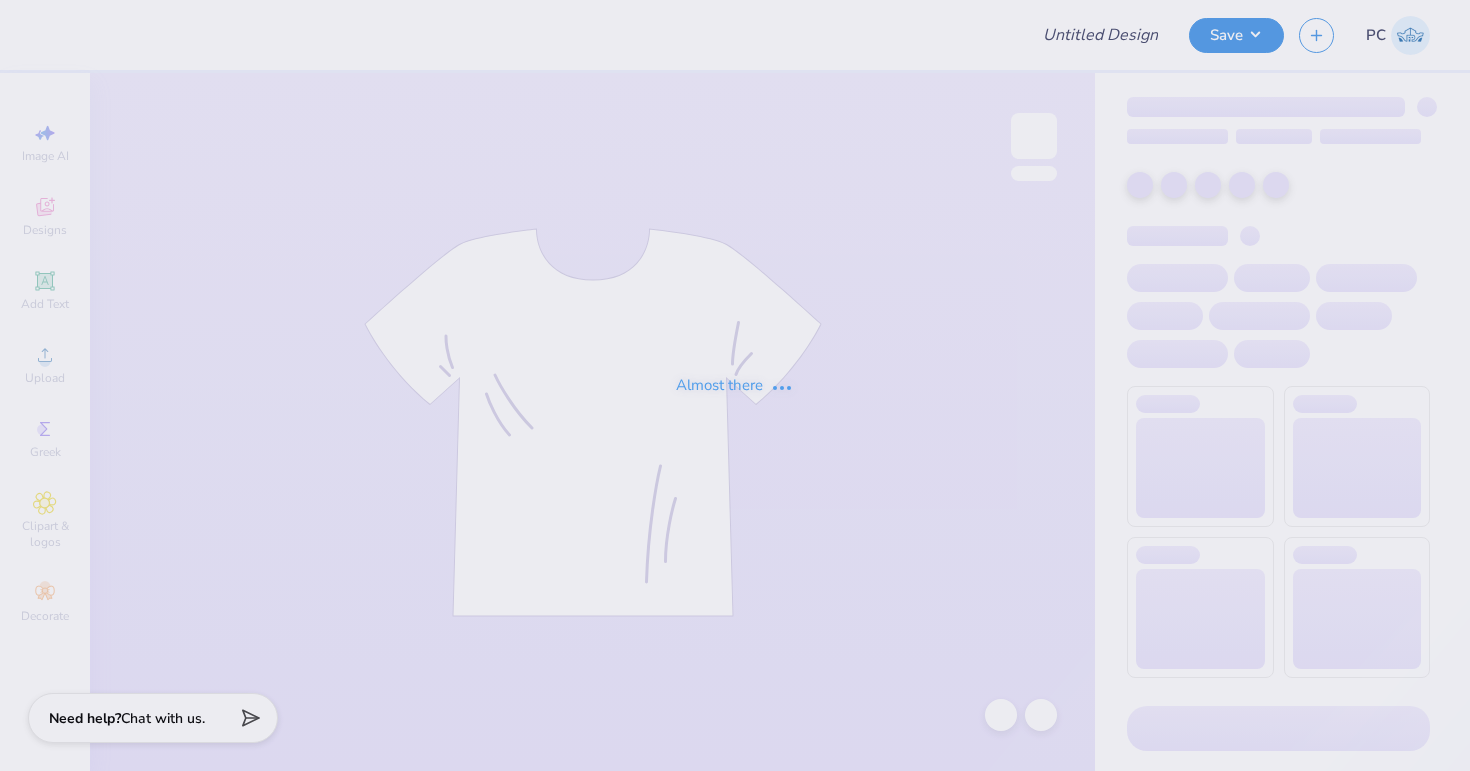 scroll, scrollTop: 0, scrollLeft: 0, axis: both 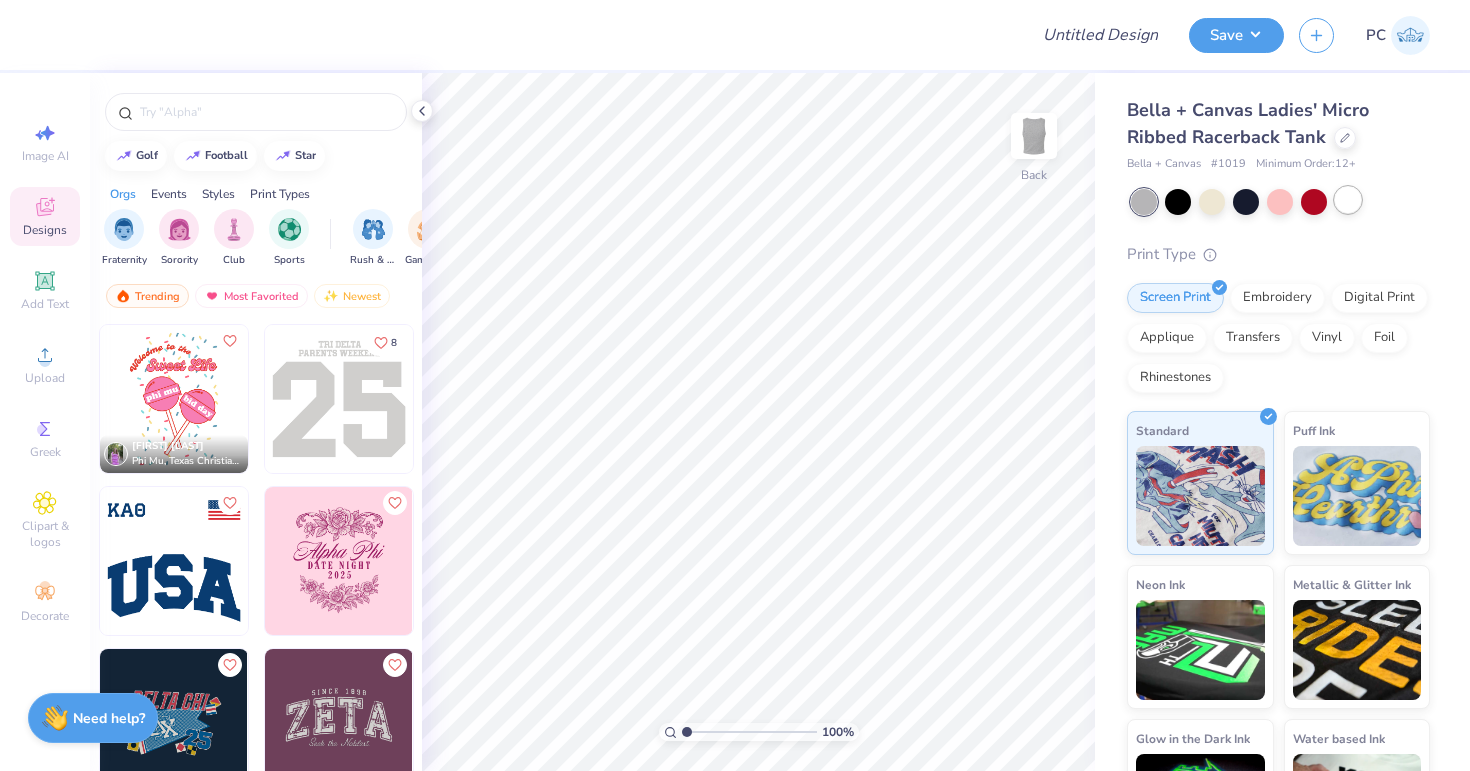 click at bounding box center (1348, 200) 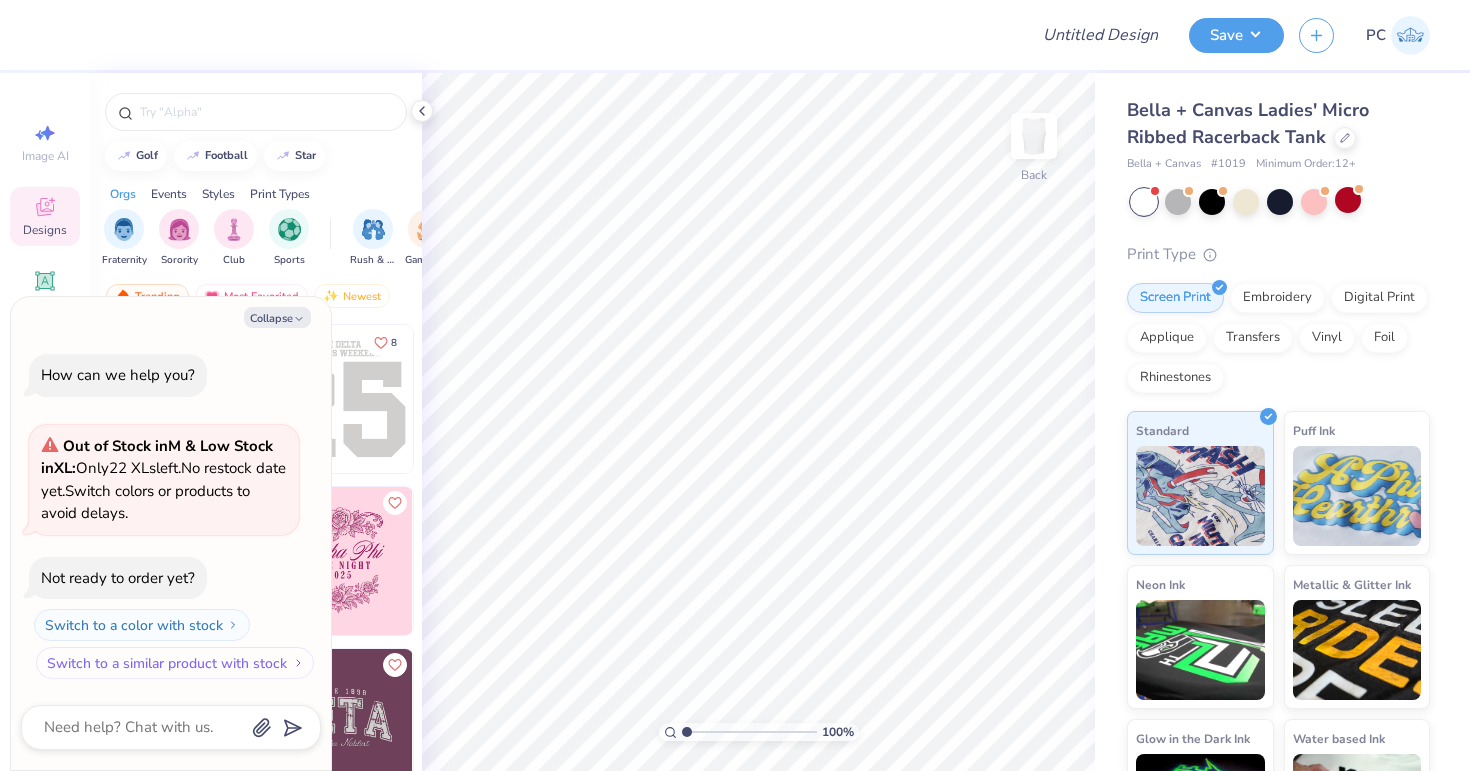 click on "Switch to a similar product with stock" at bounding box center (175, 663) 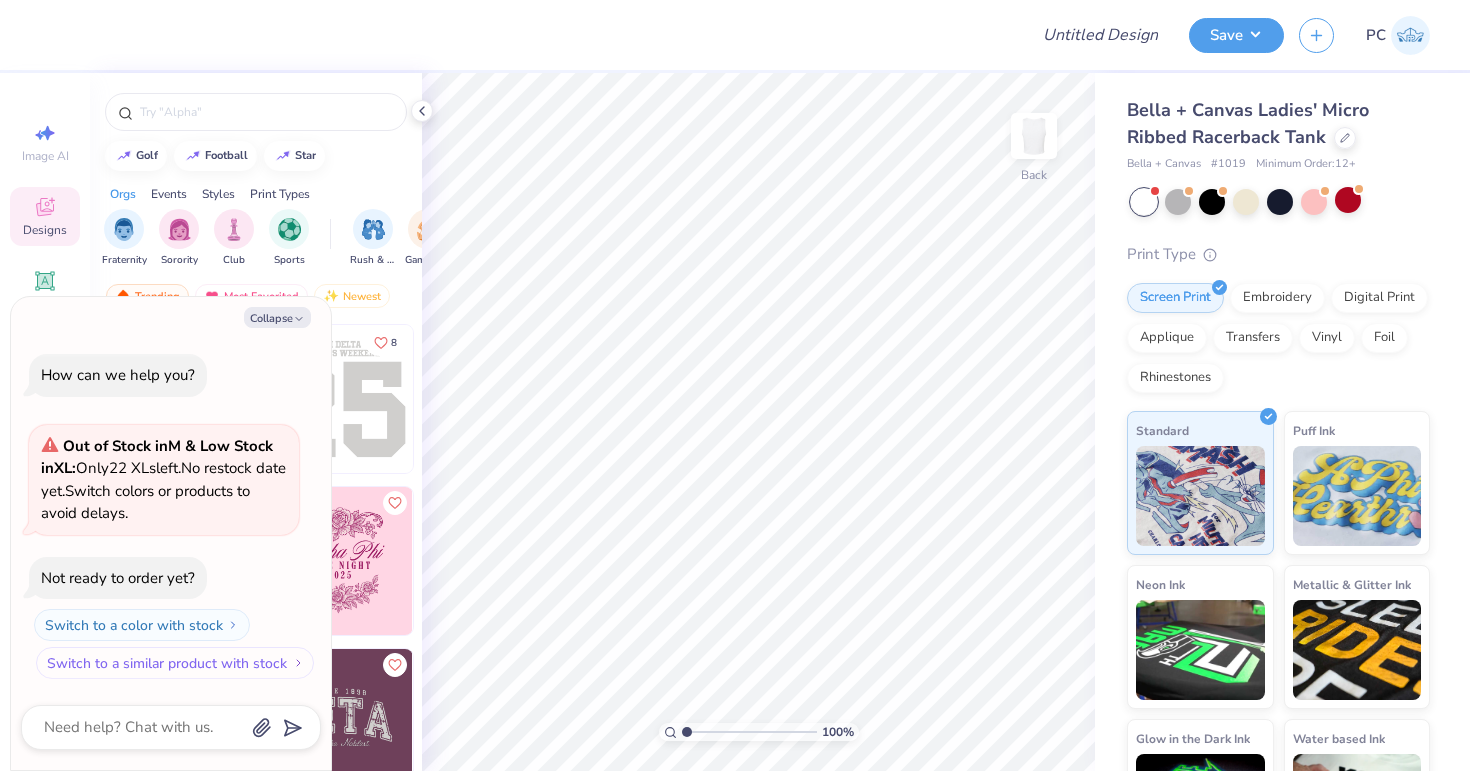 type on "x" 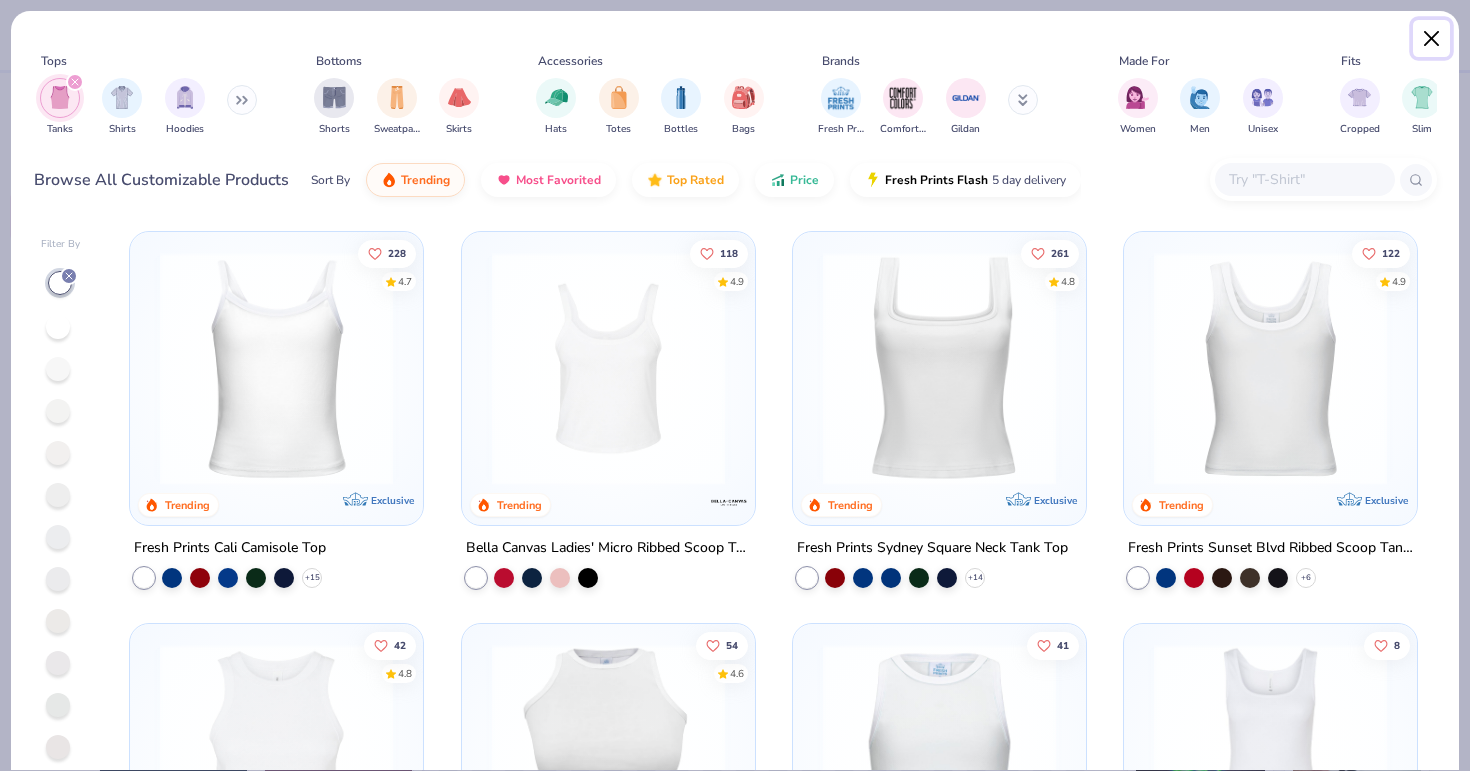 click at bounding box center (1432, 39) 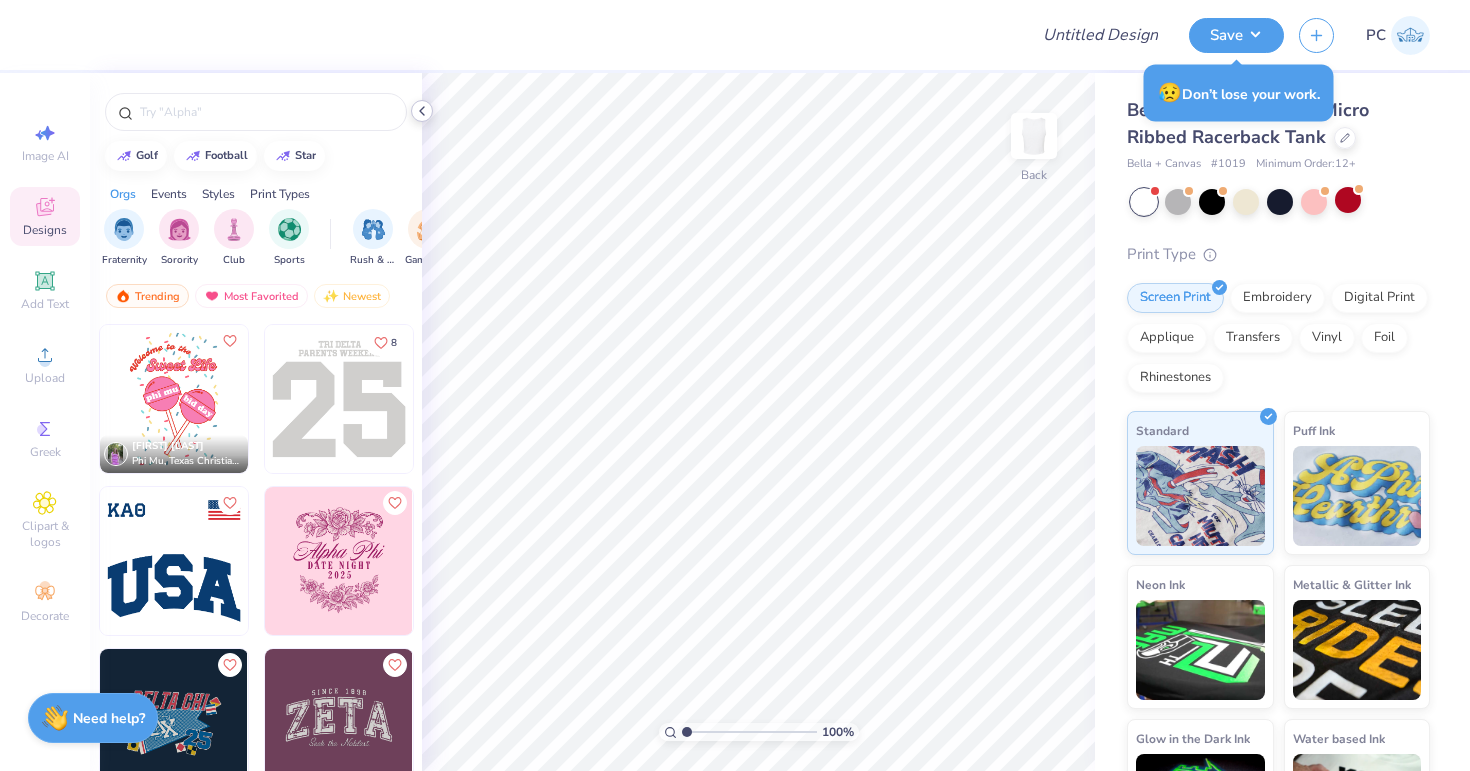 click 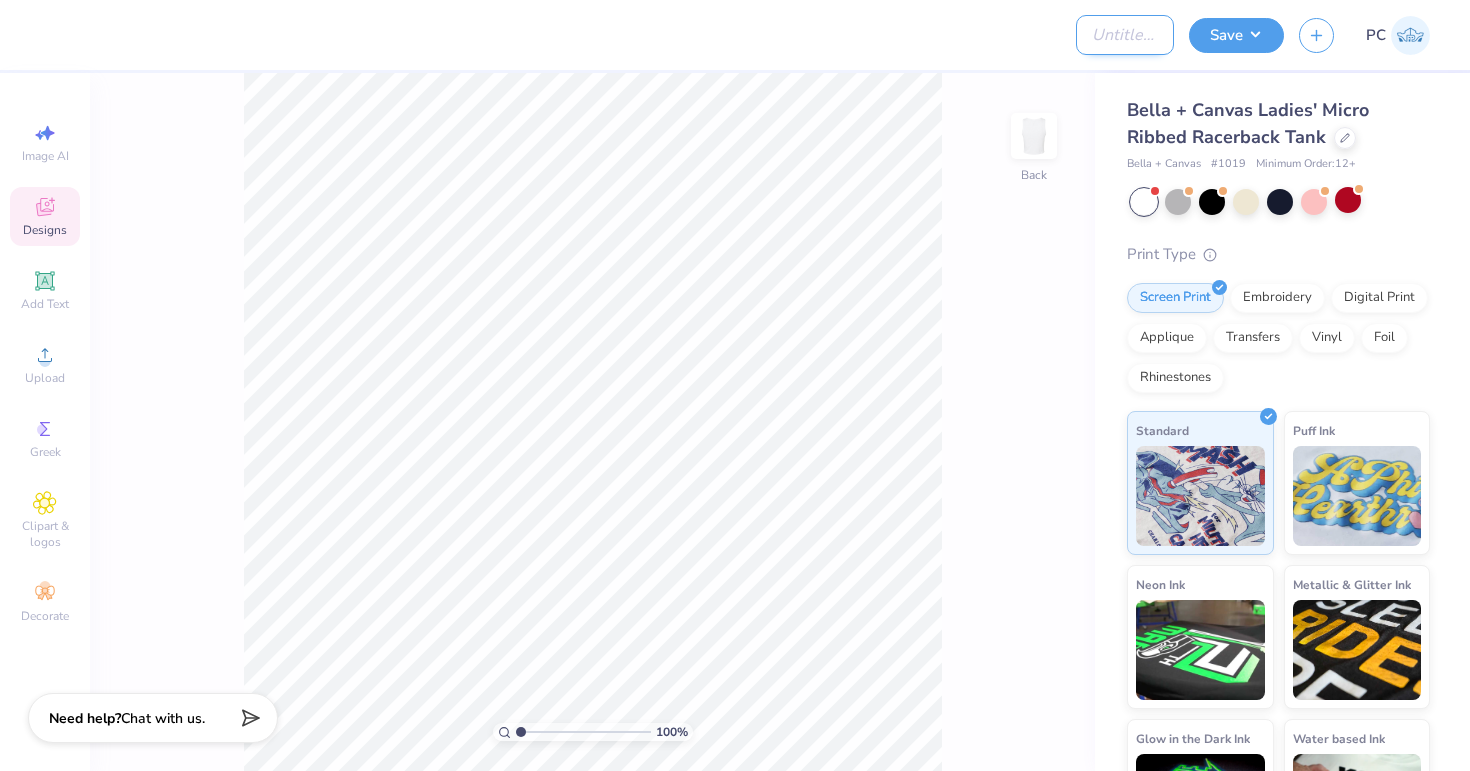 click on "Design Title" at bounding box center [1125, 35] 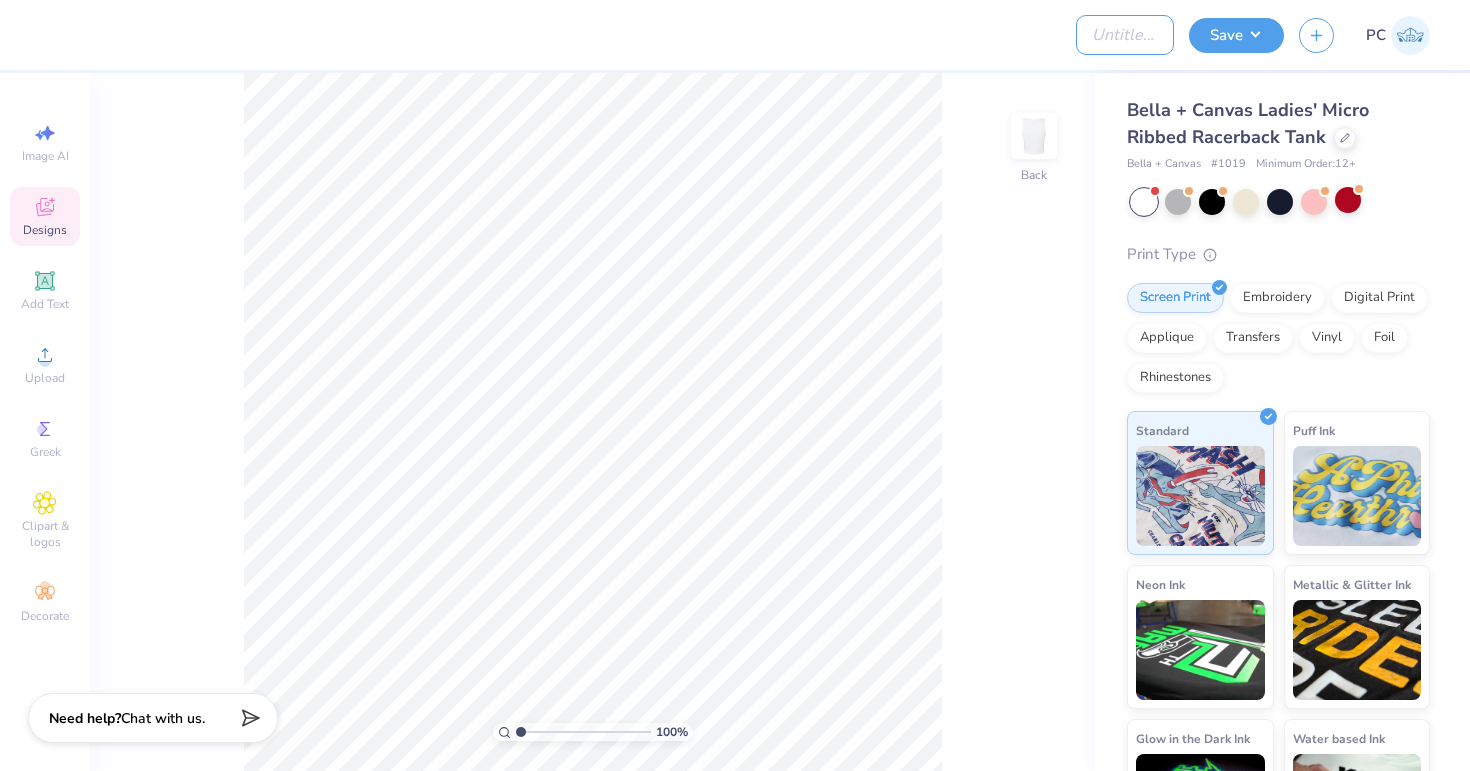 type on "Merch" 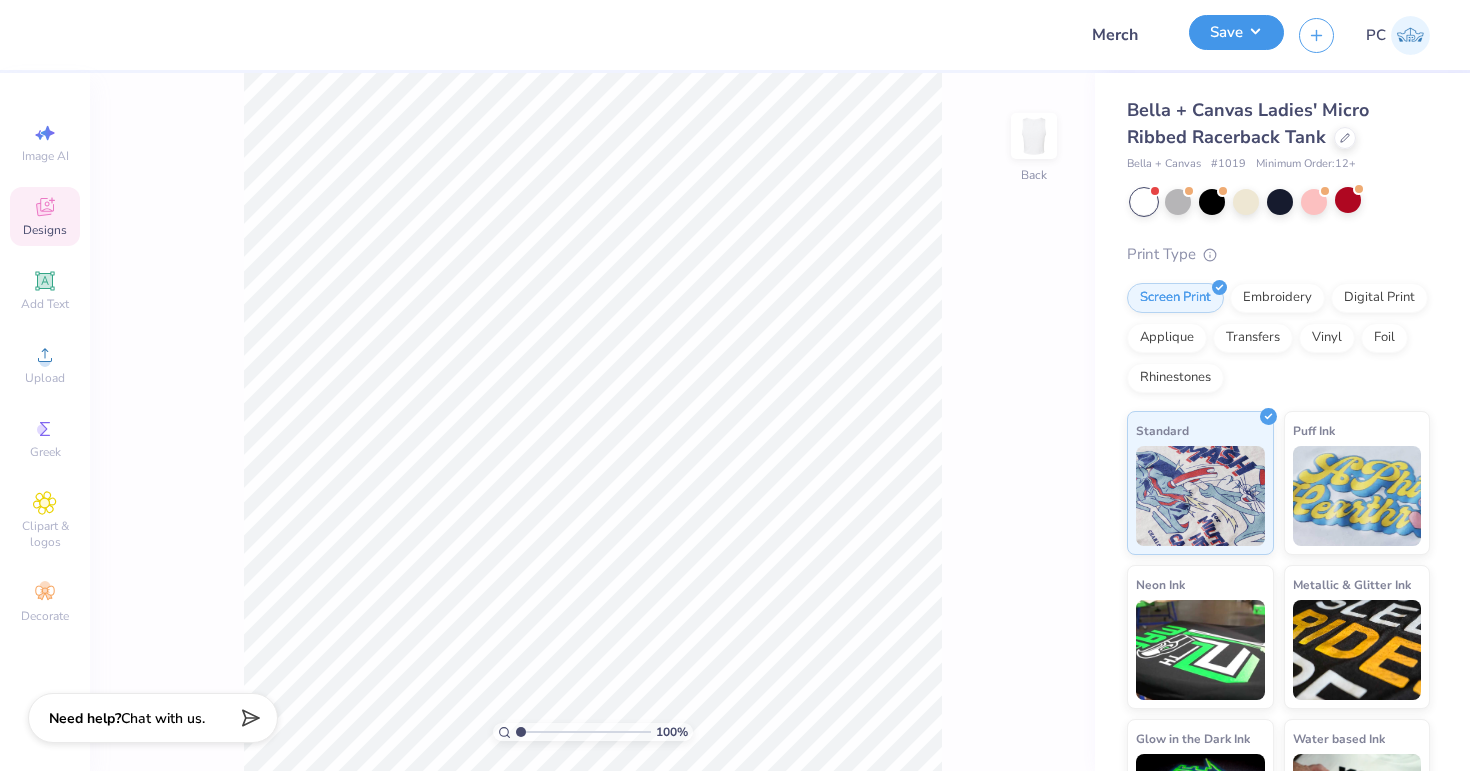 click on "Save" at bounding box center (1236, 32) 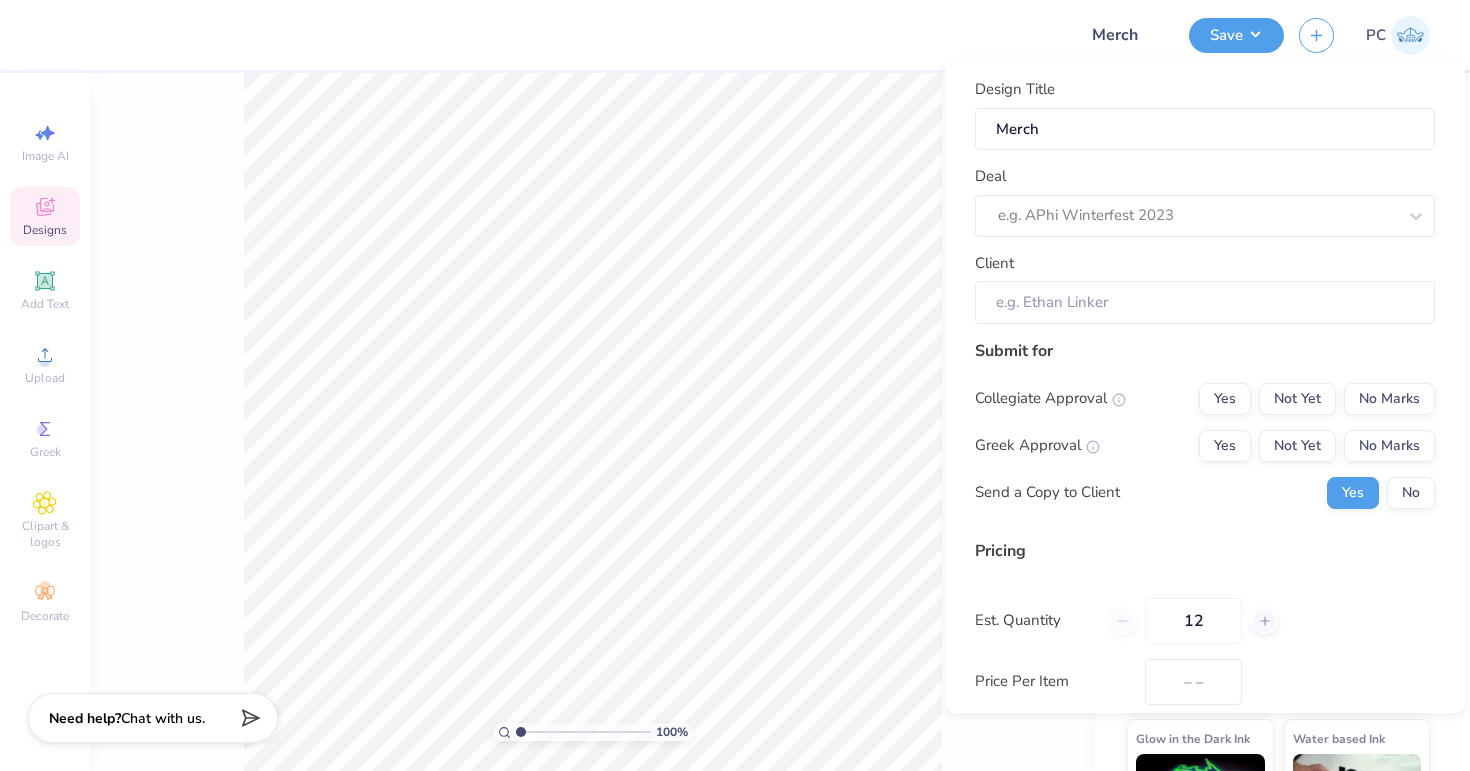 click on "Design Title Merch Deal e.g. APhi Winterfest 2023 Client" at bounding box center [1205, 201] 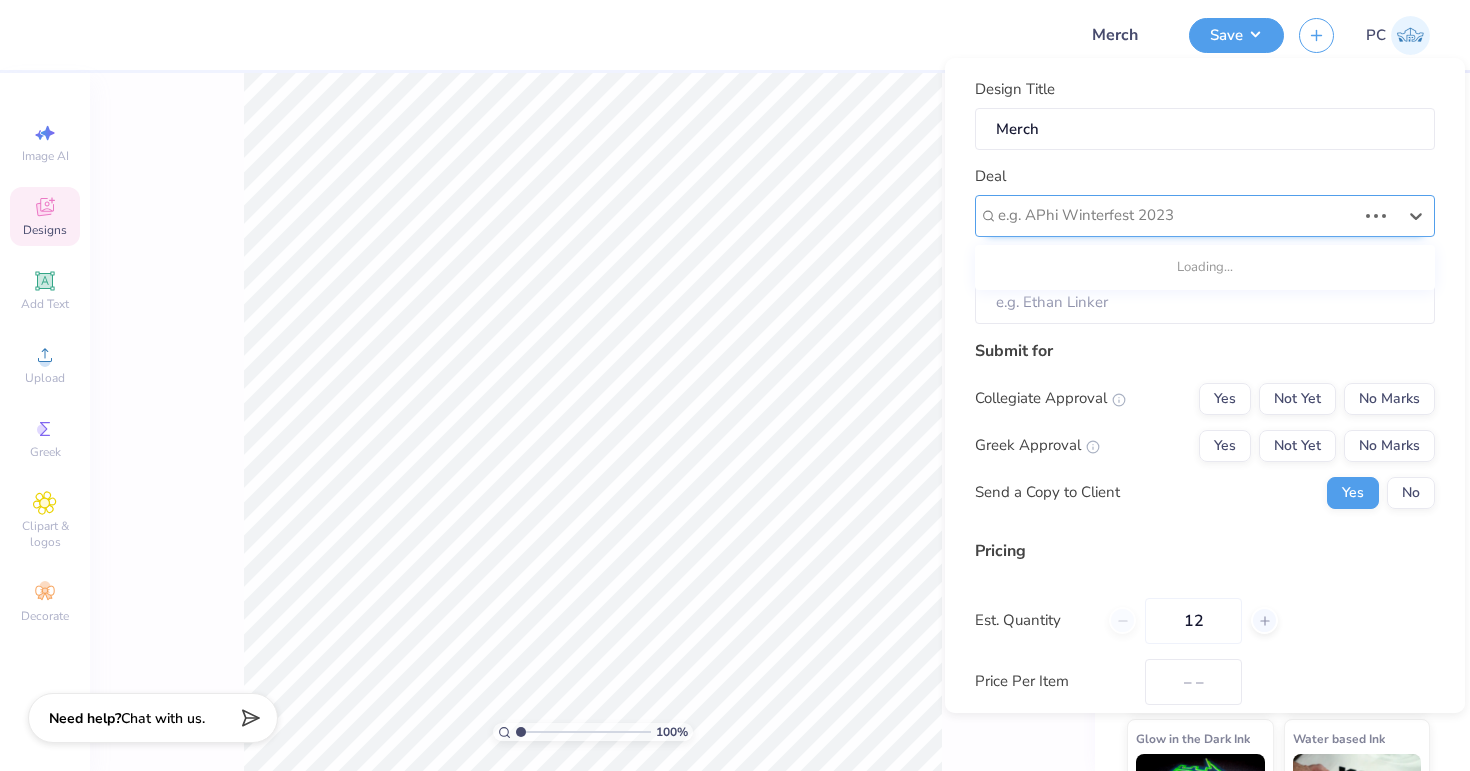 click at bounding box center (1177, 215) 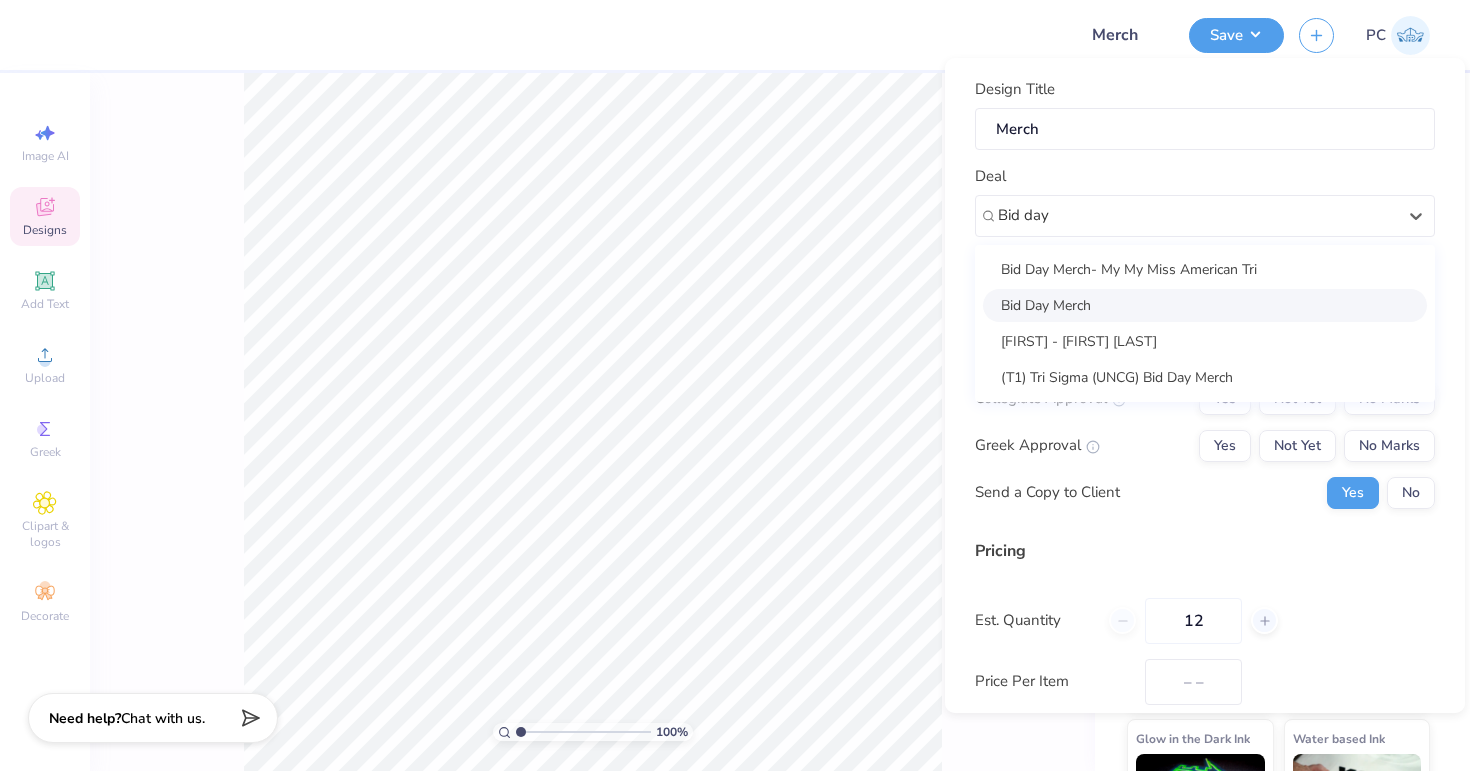 click on "Bid Day Merch" at bounding box center (1205, 305) 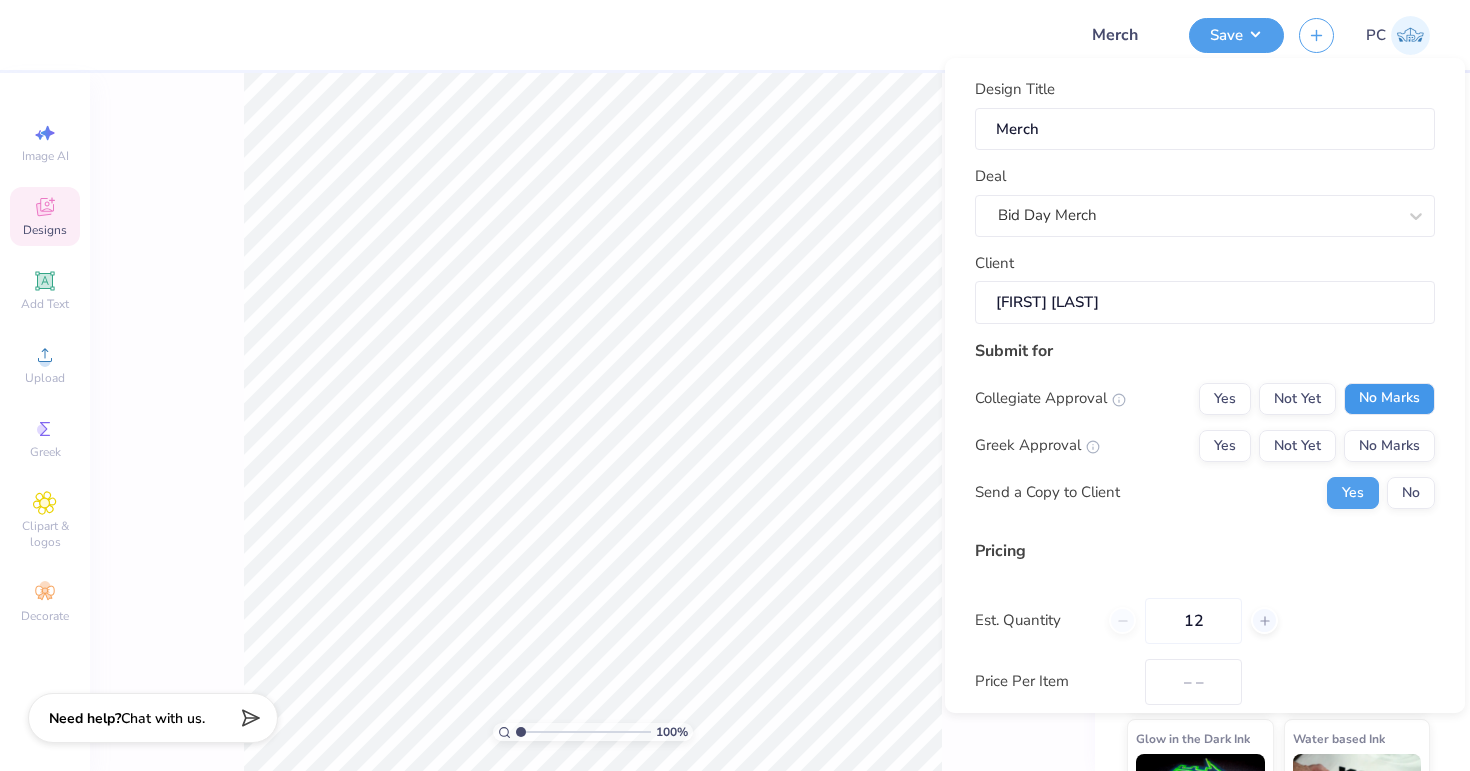 click on "No Marks" at bounding box center (1389, 399) 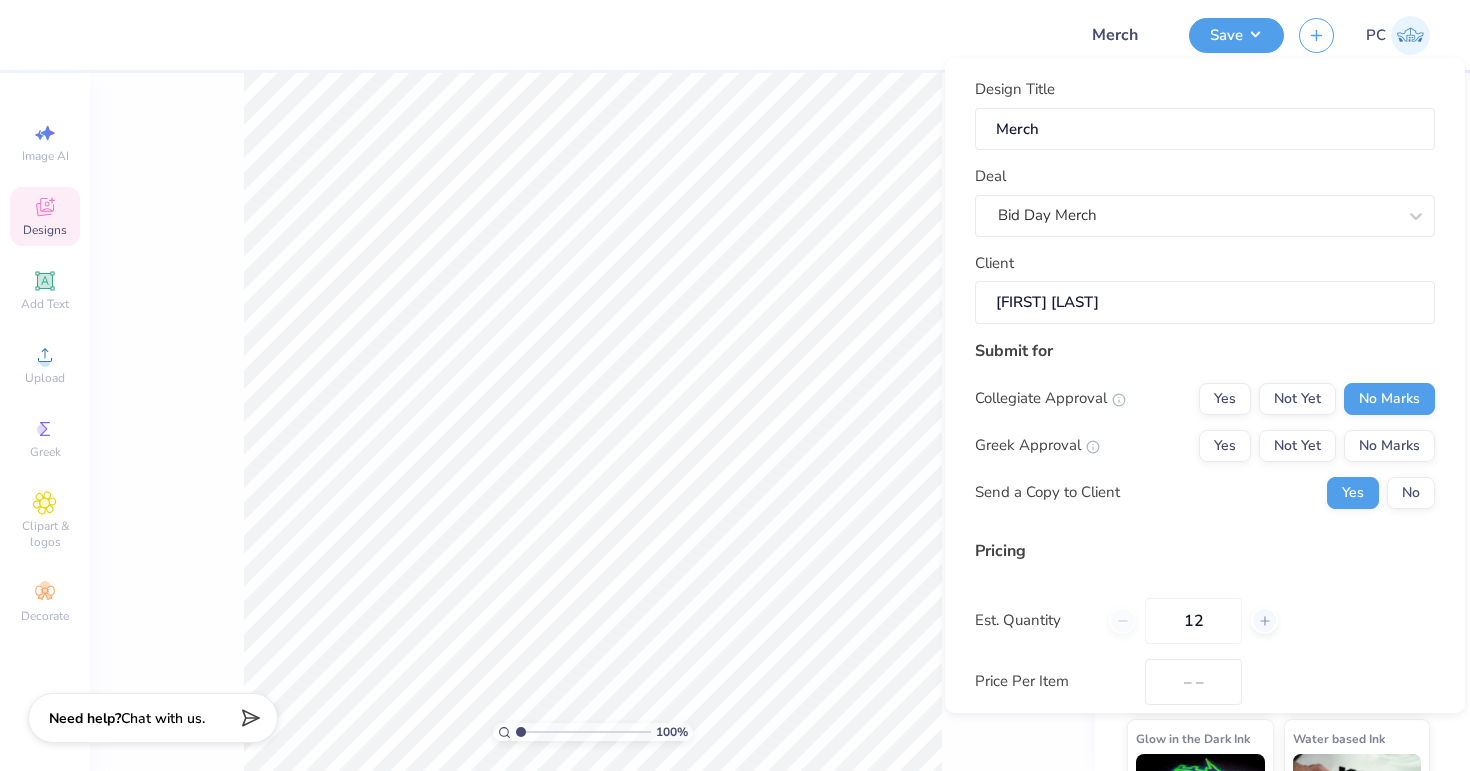click on "Collegiate Approval Yes Not Yet No Marks Greek Approval Yes Not Yet No Marks Send a Copy to Client Yes No" at bounding box center (1205, 446) 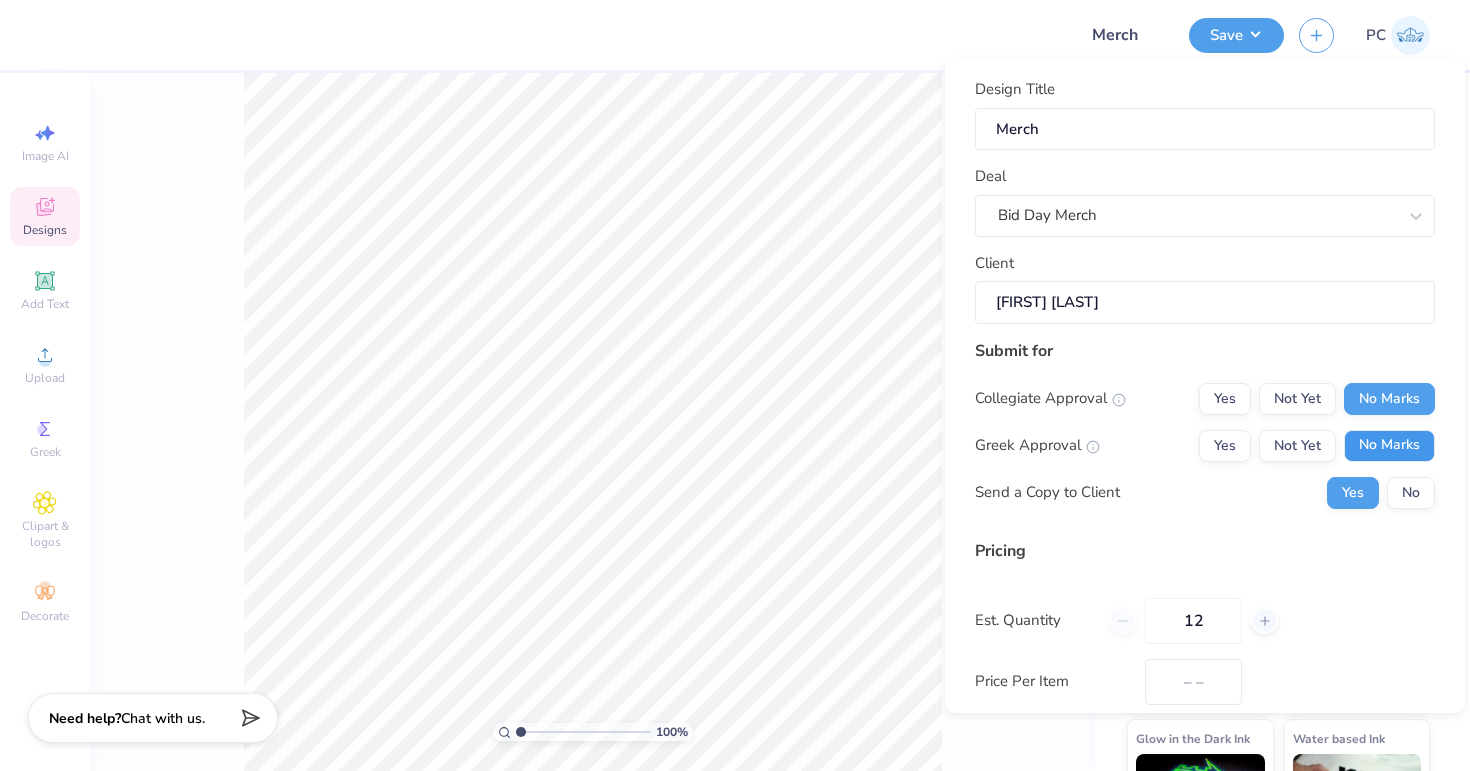 click on "No Marks" at bounding box center [1389, 446] 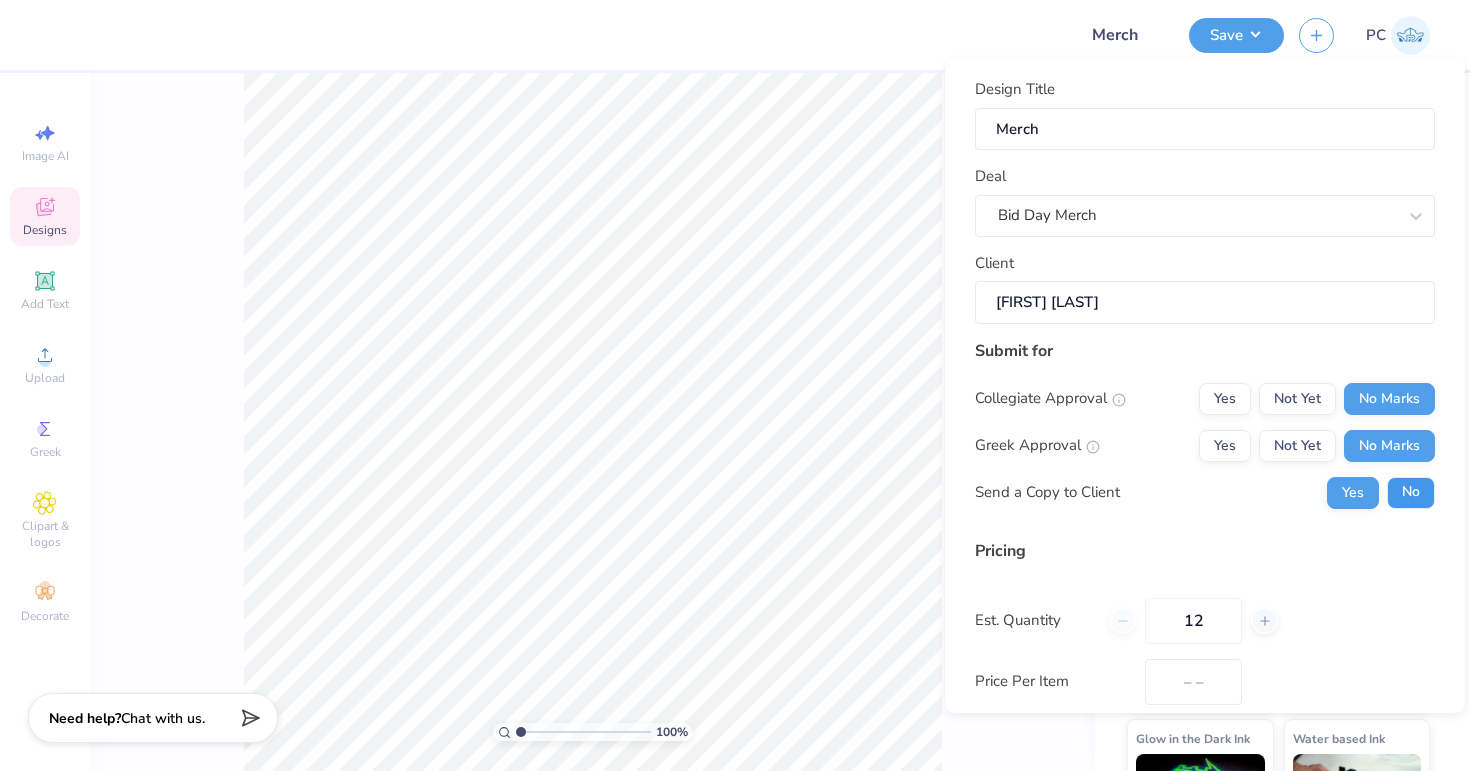 click on "No" at bounding box center [1411, 493] 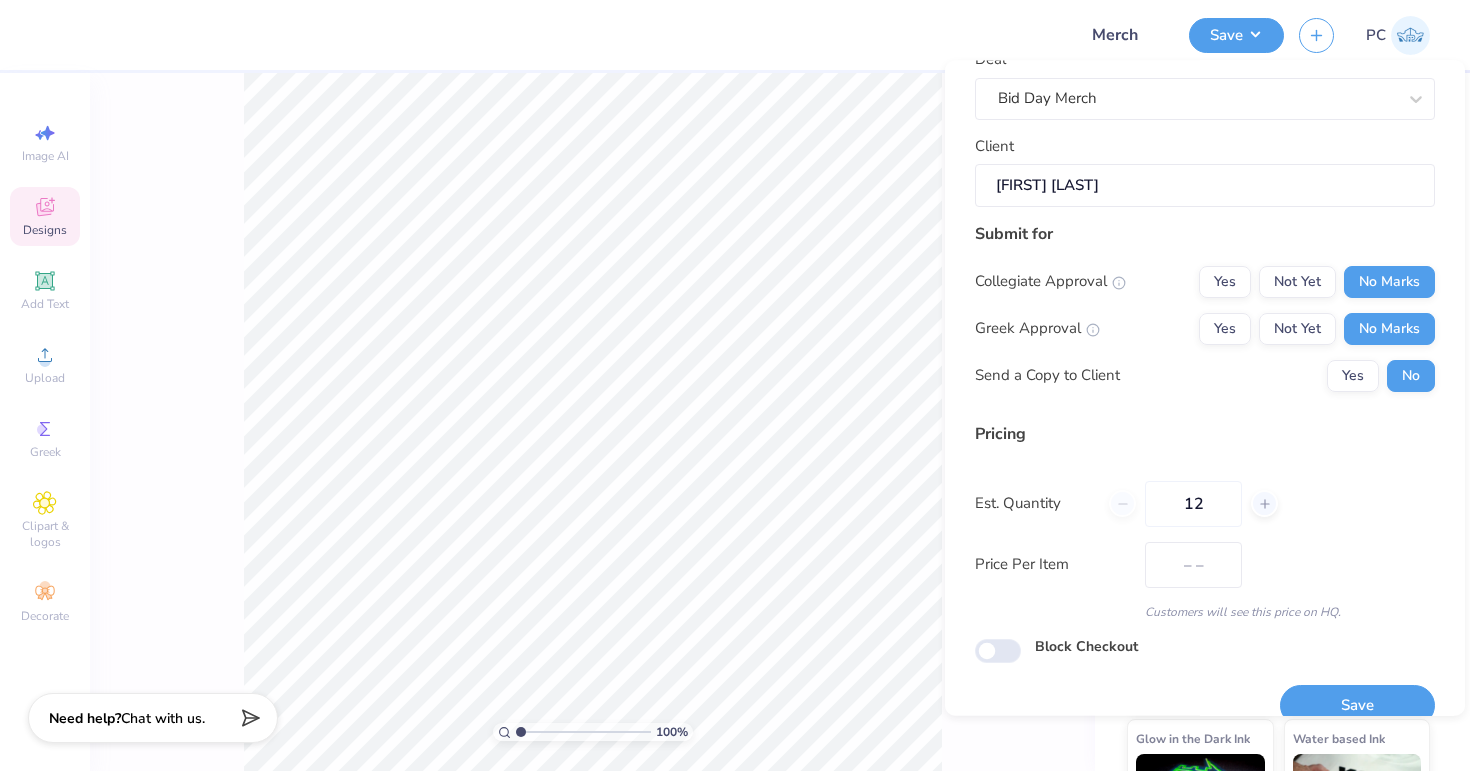 scroll, scrollTop: 149, scrollLeft: 0, axis: vertical 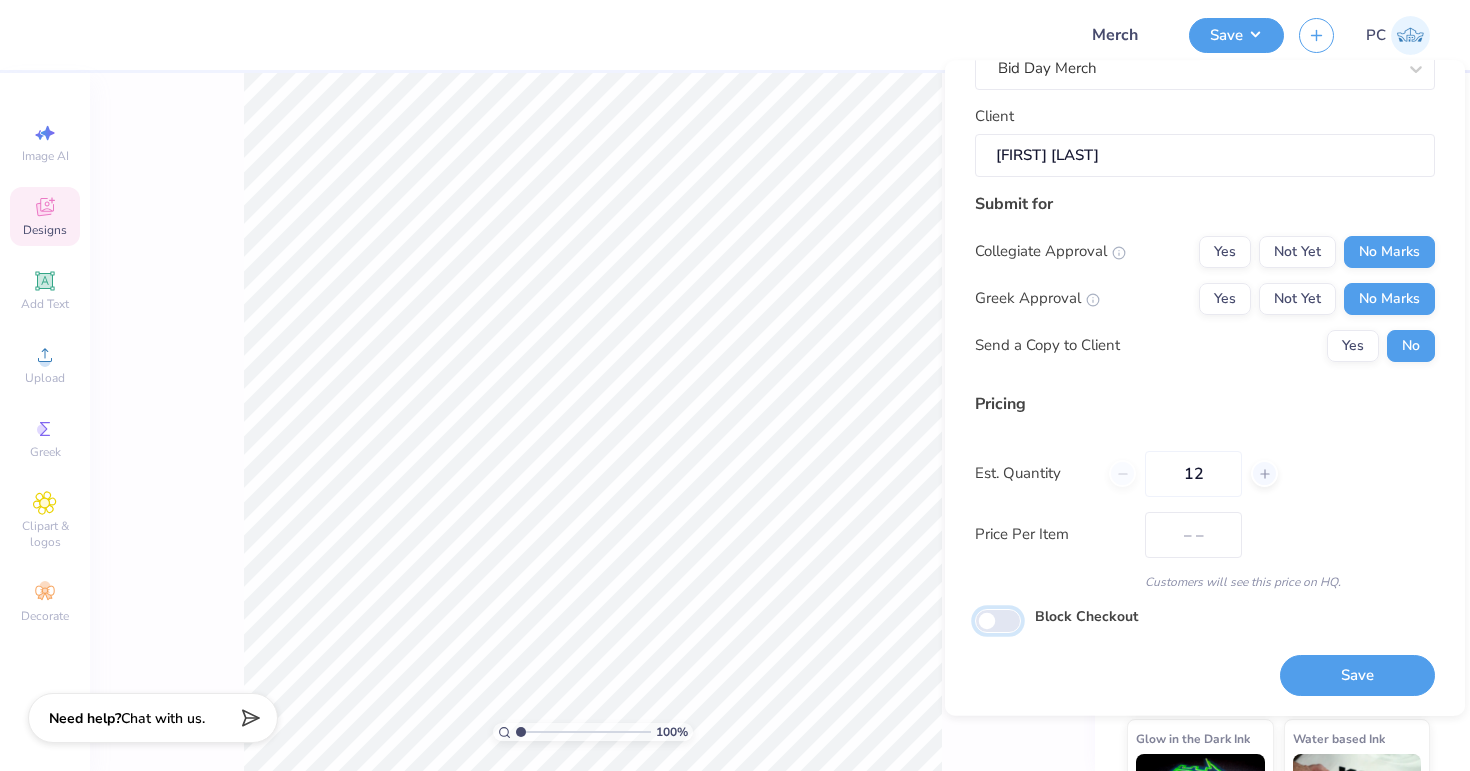 click on "Block Checkout" at bounding box center (998, 621) 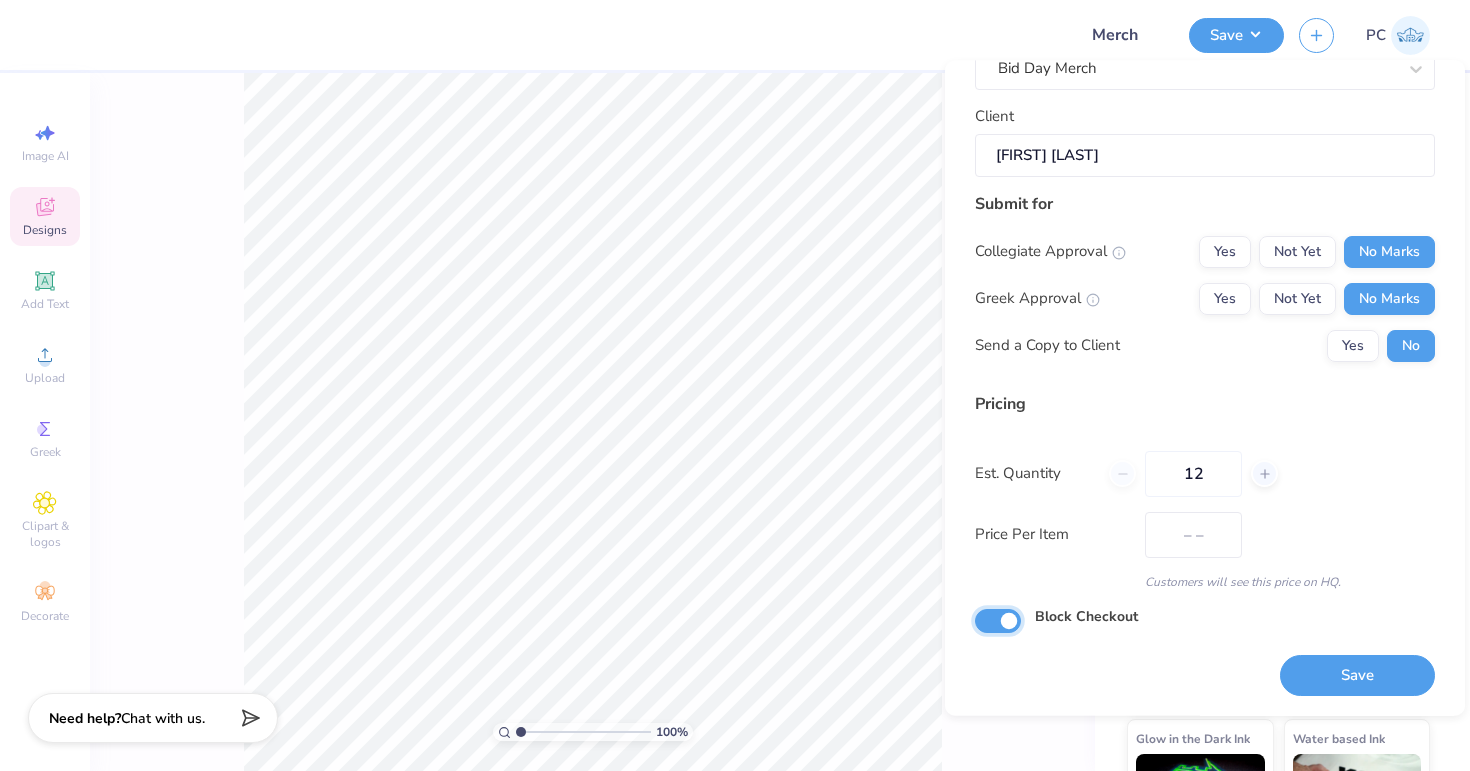checkbox on "true" 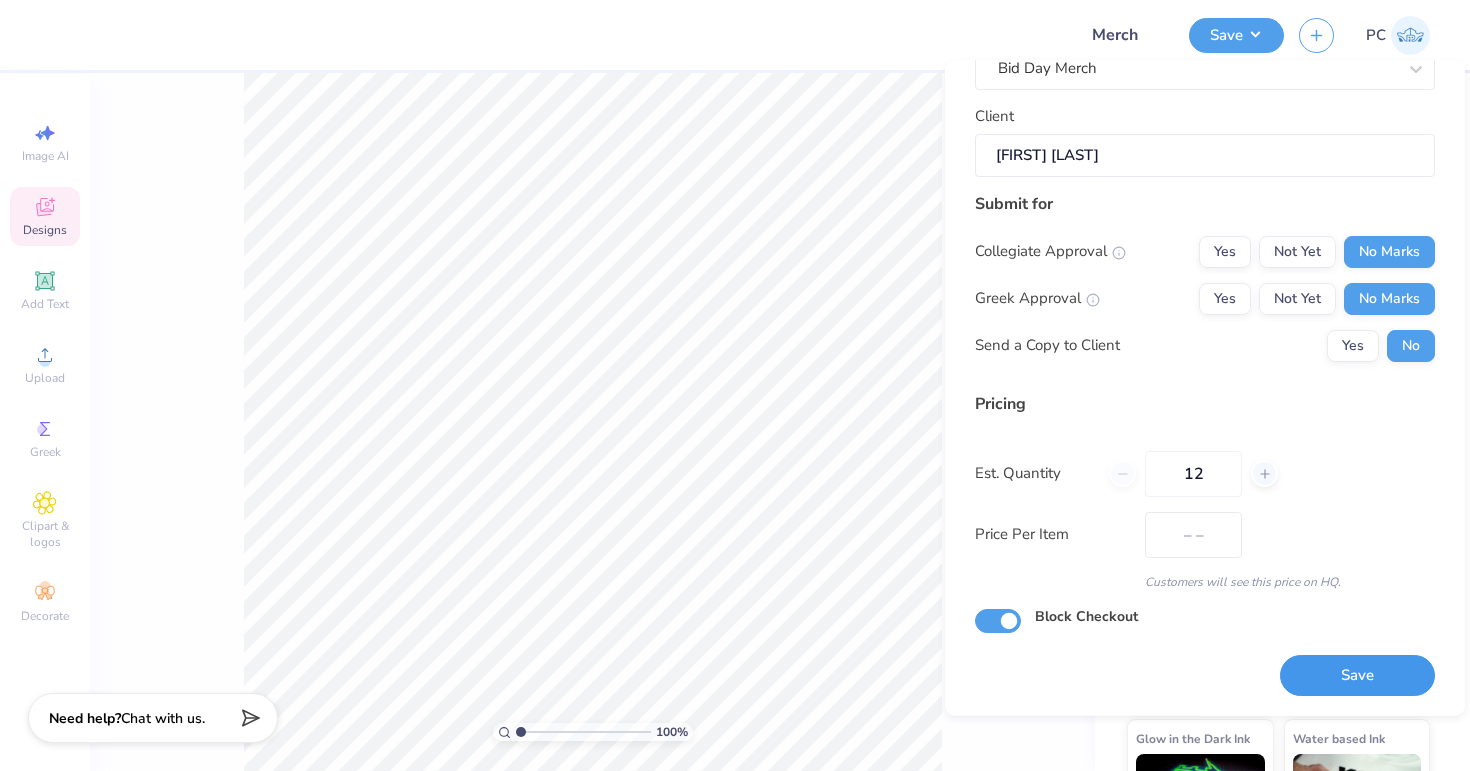 click on "Save" at bounding box center (1357, 676) 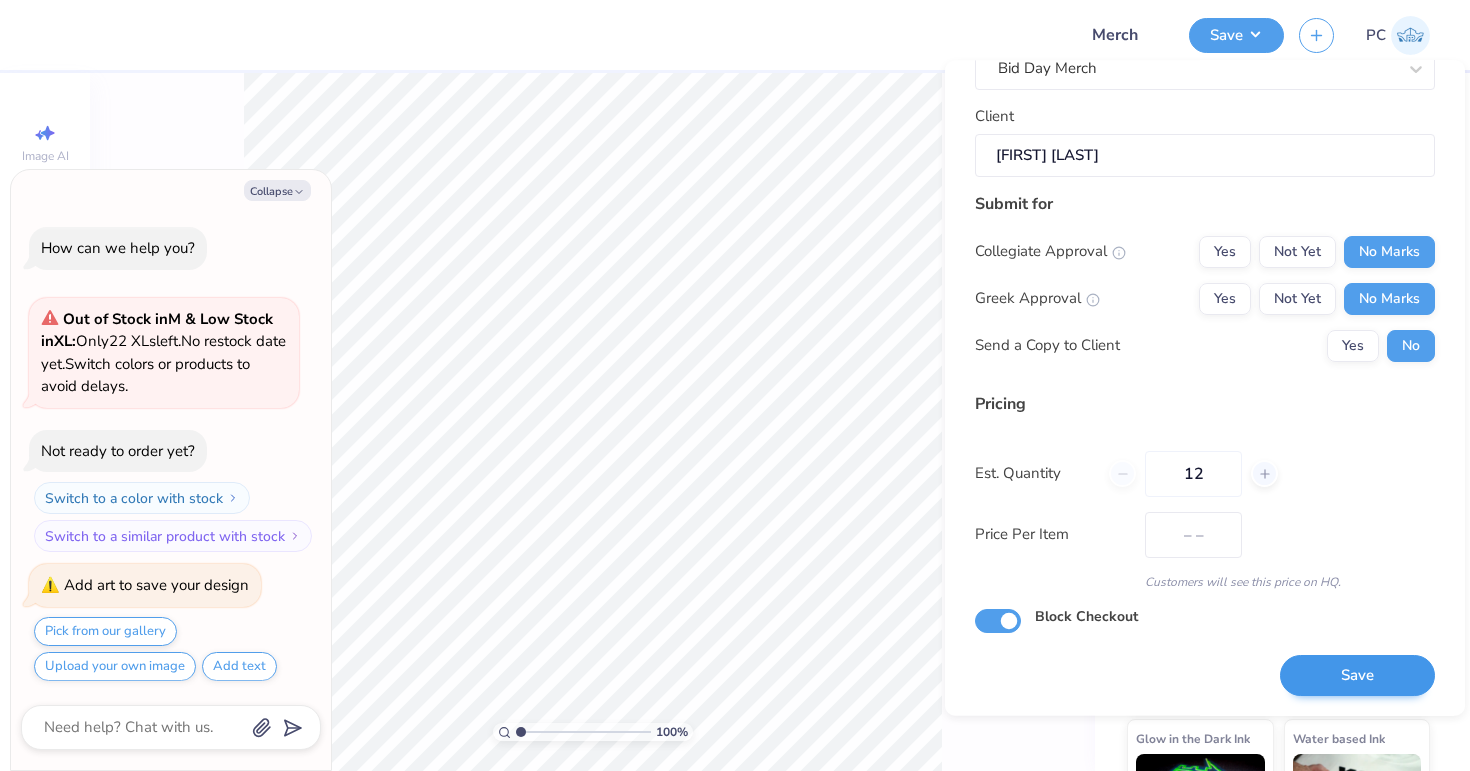 scroll, scrollTop: 1, scrollLeft: 0, axis: vertical 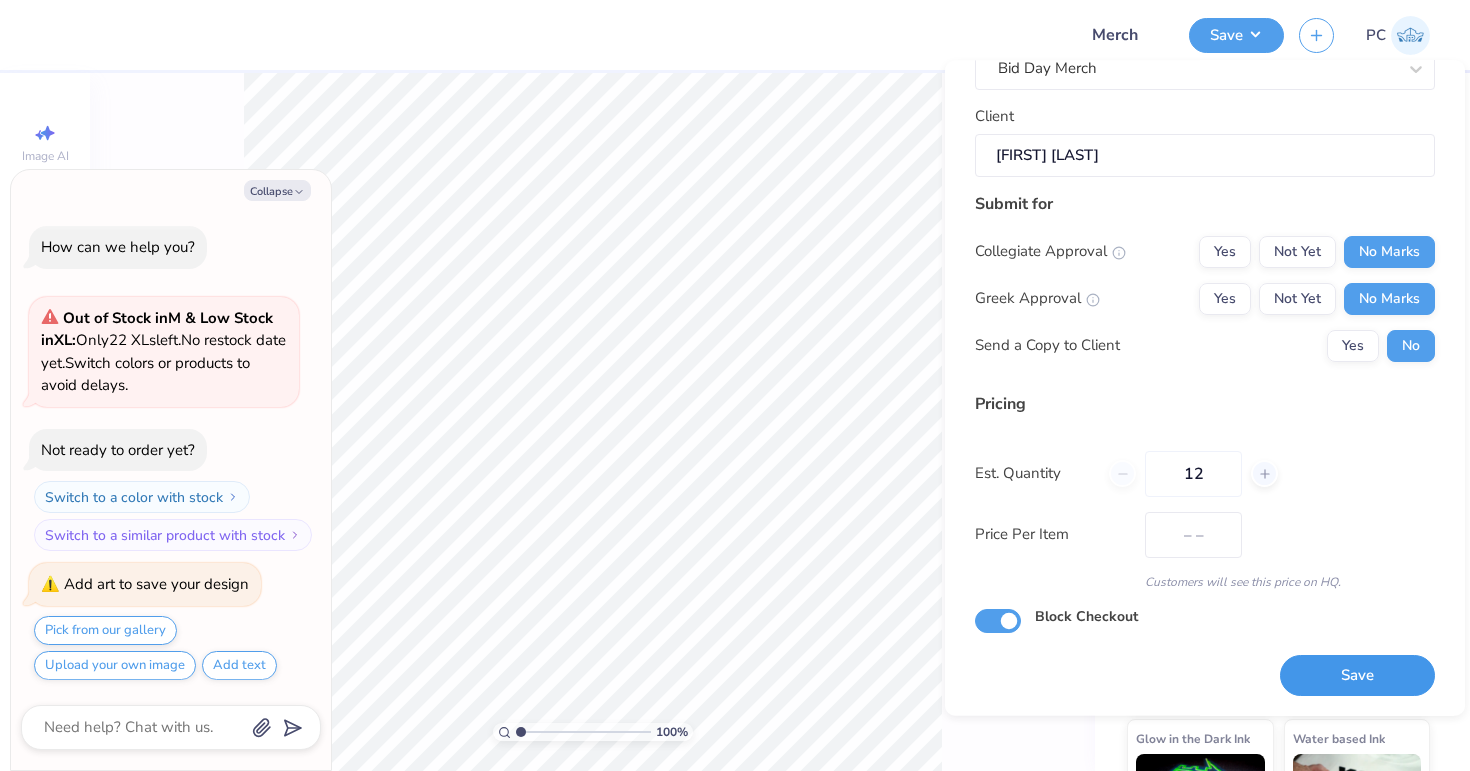 click on "Save" at bounding box center (1357, 676) 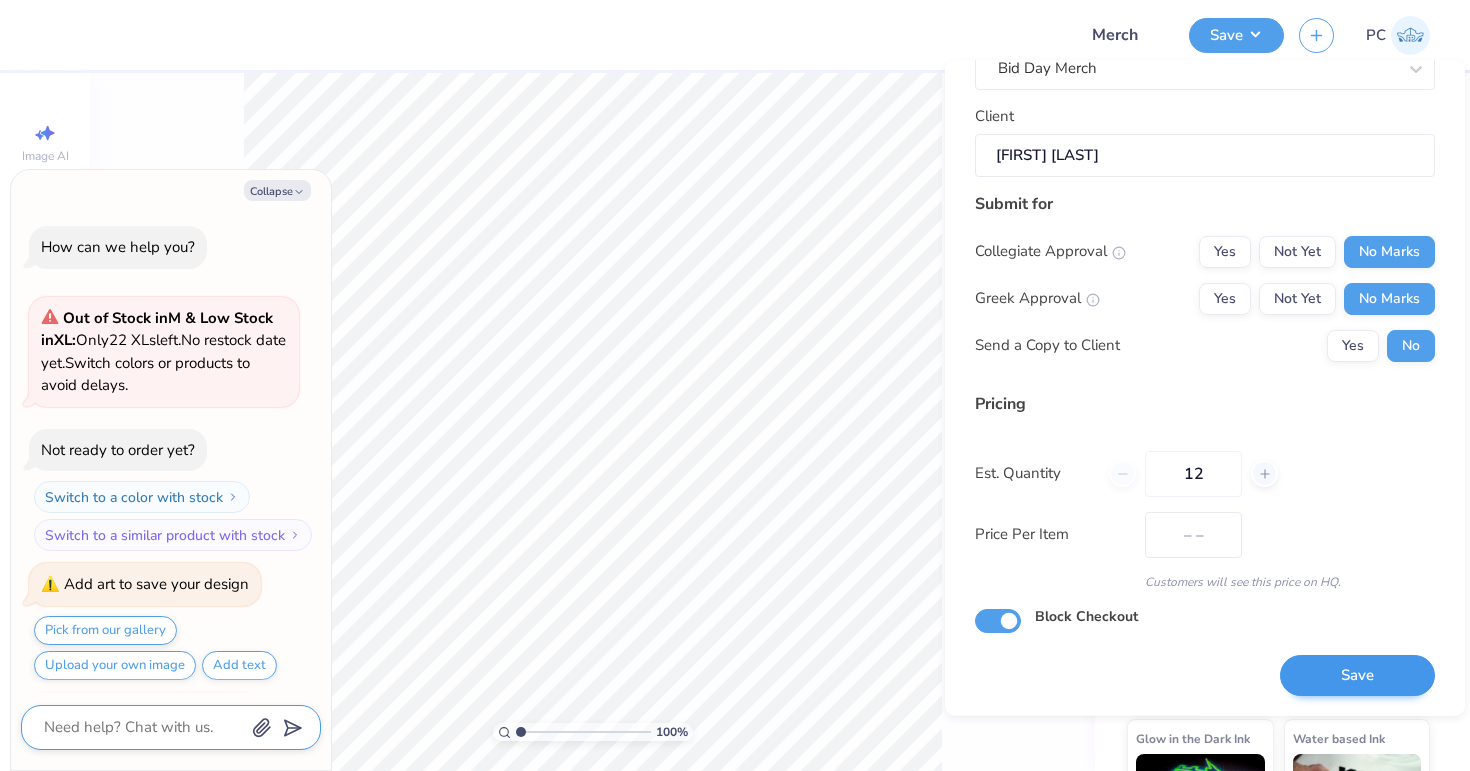scroll, scrollTop: 130, scrollLeft: 0, axis: vertical 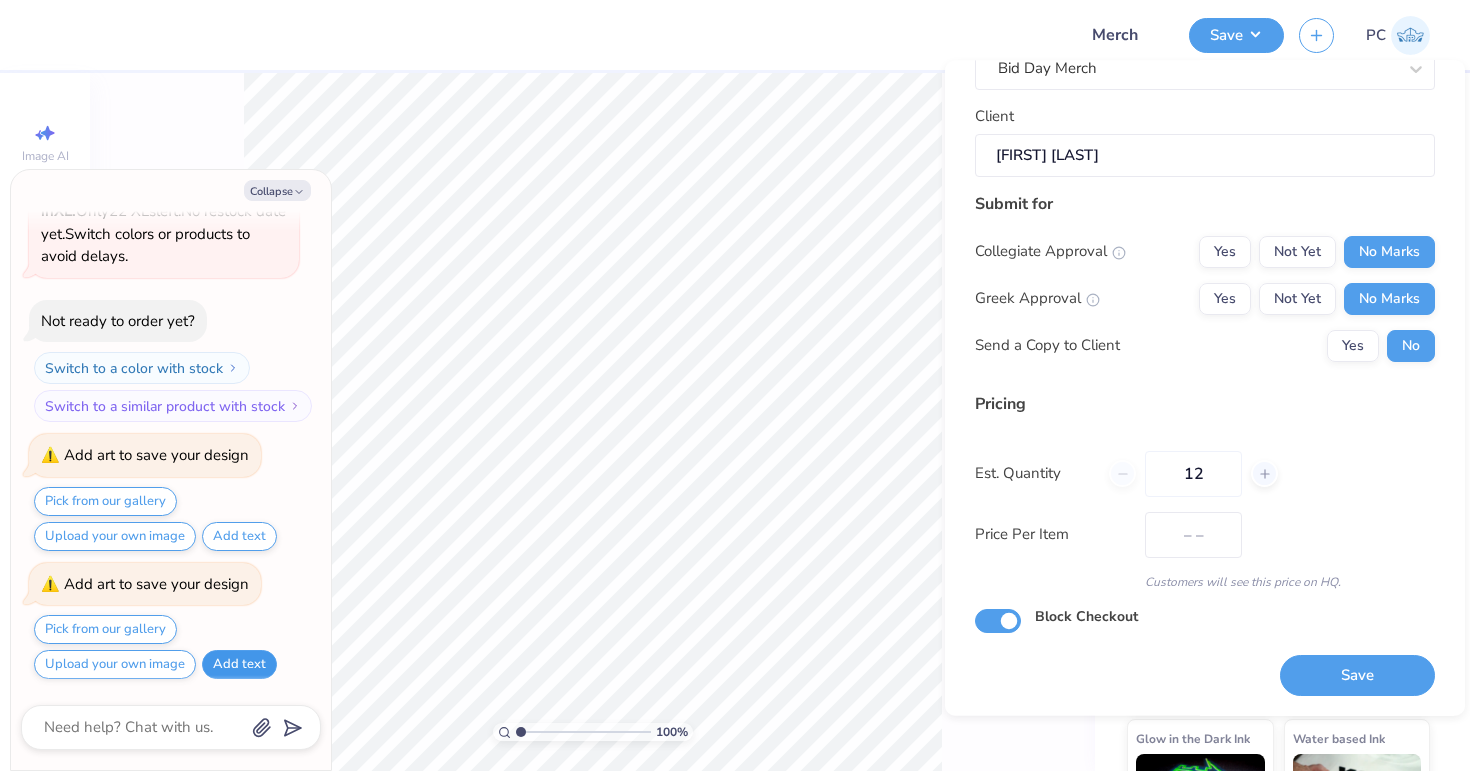 click on "Add text" at bounding box center [239, 664] 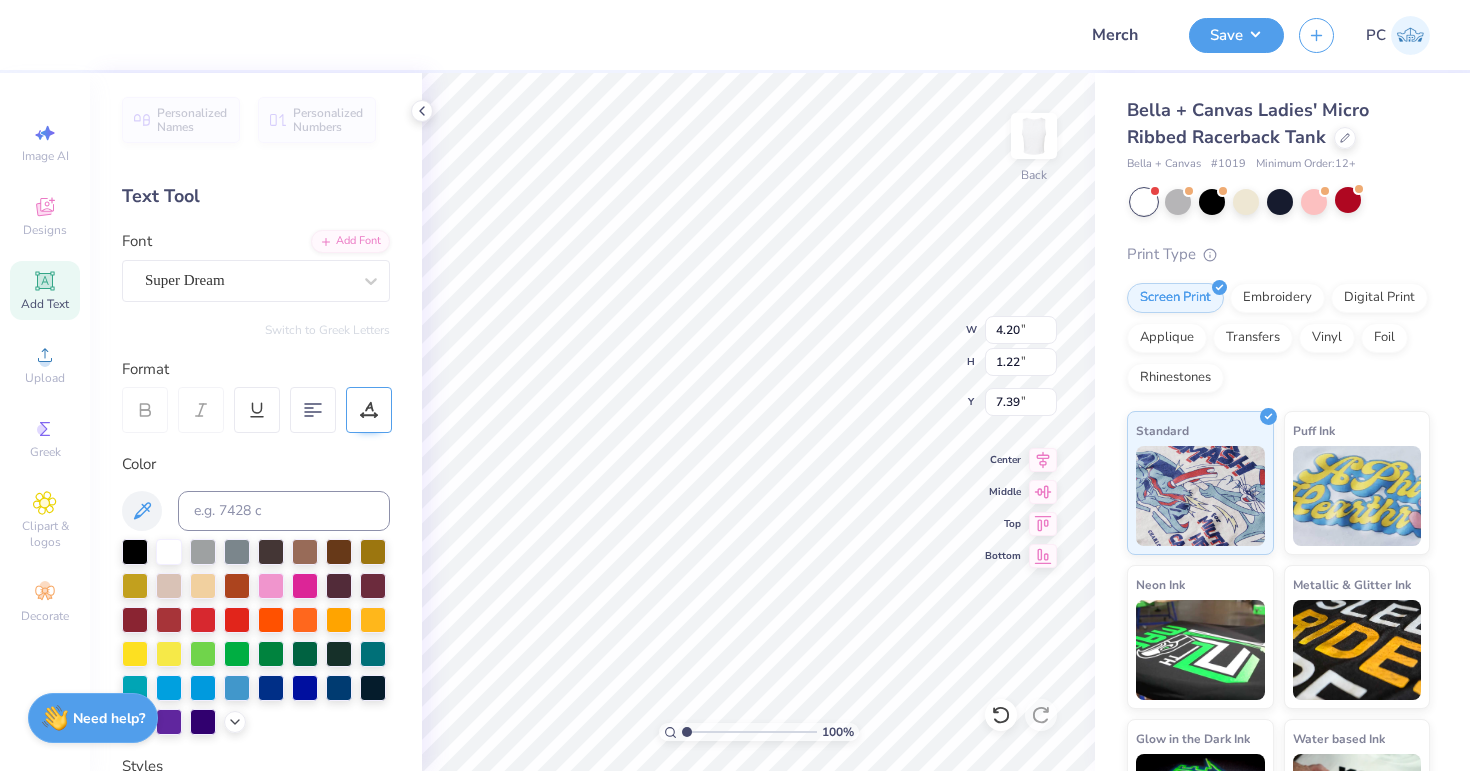 scroll, scrollTop: 0, scrollLeft: 0, axis: both 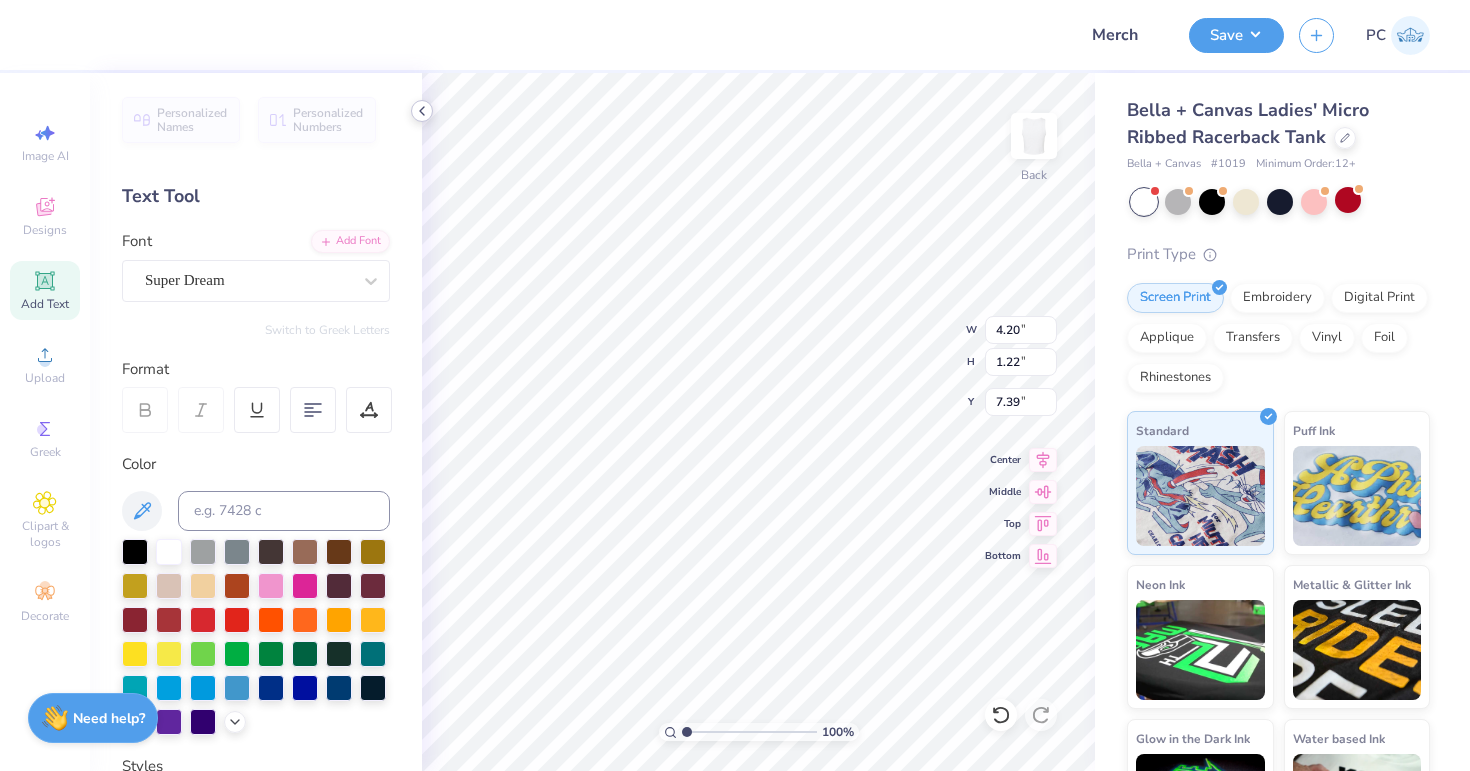 click 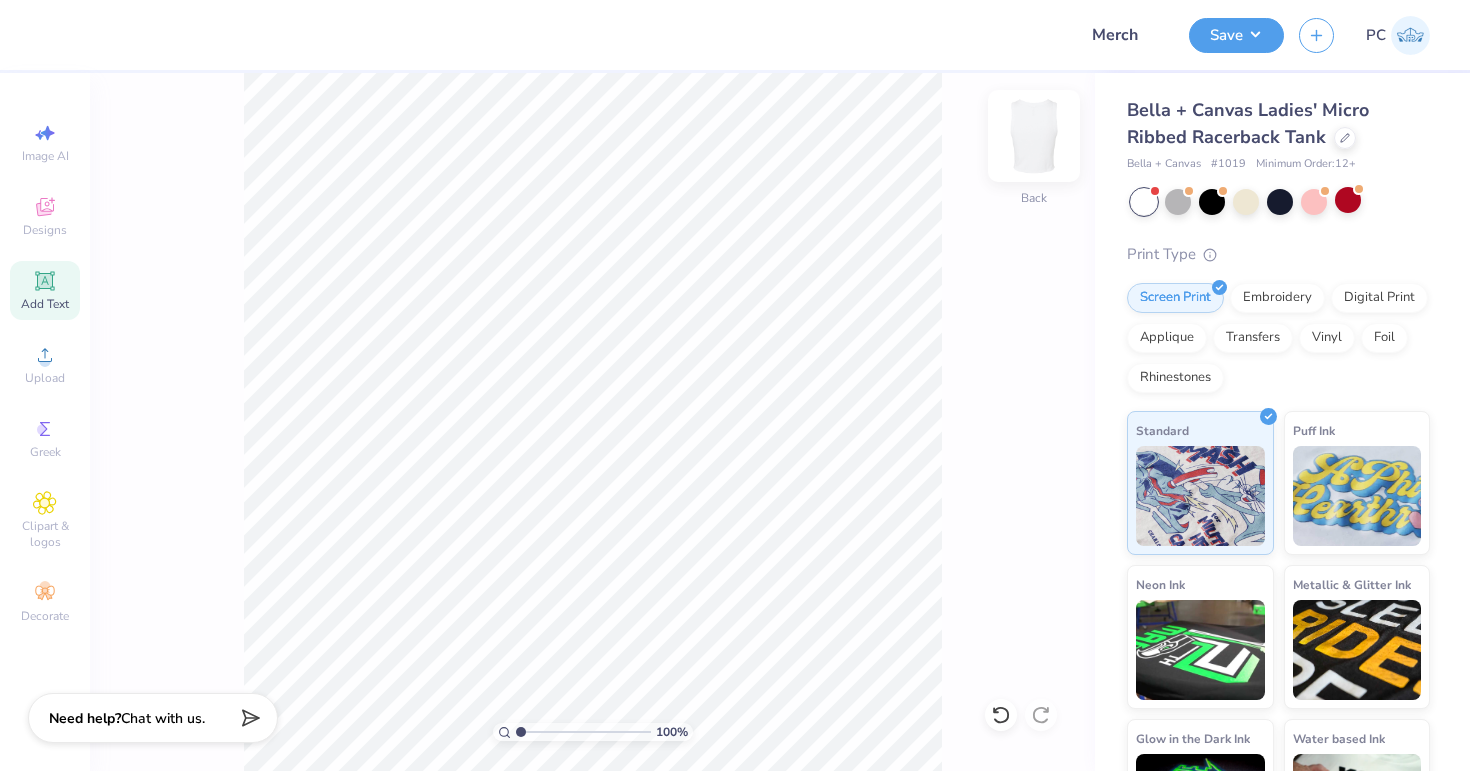 click at bounding box center (1034, 136) 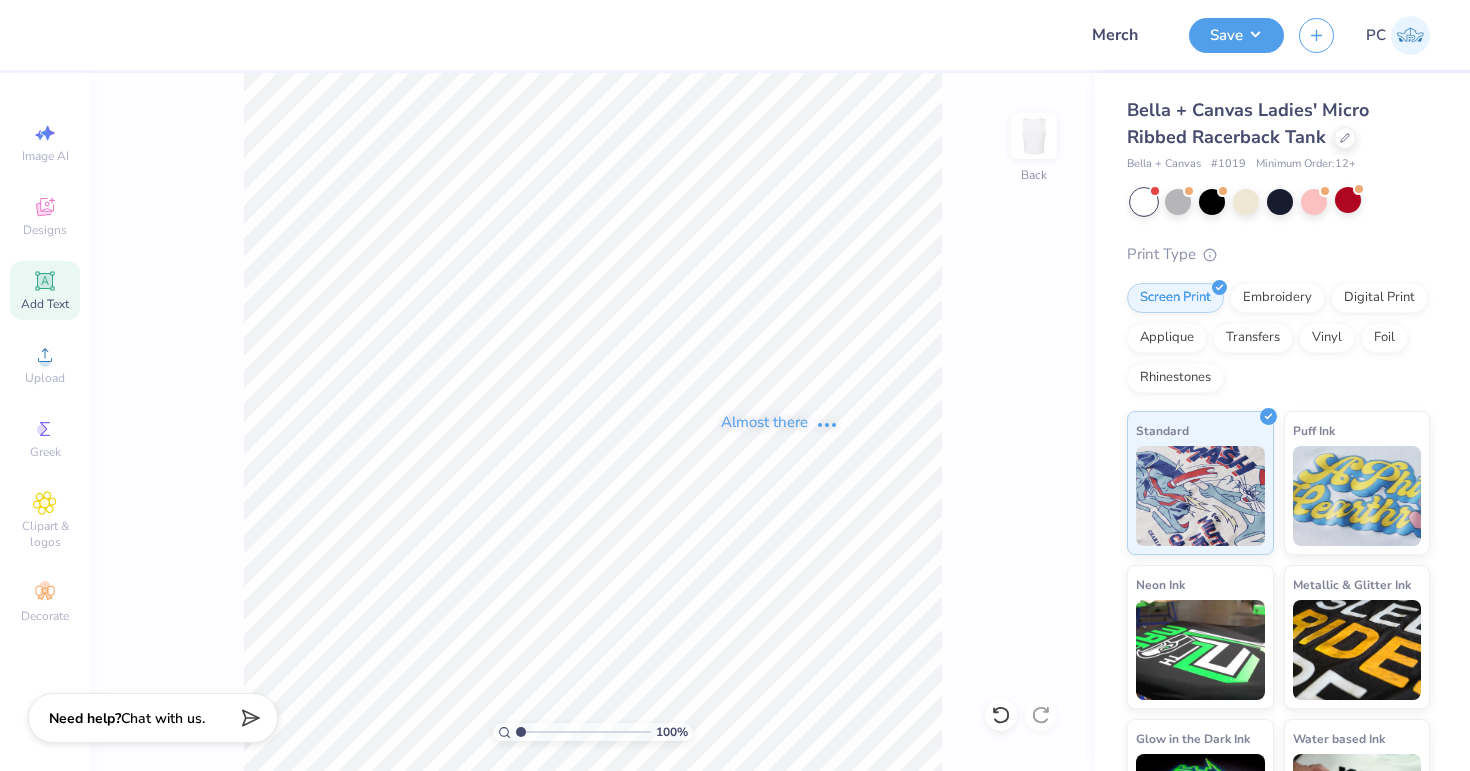 click on "Add Text" at bounding box center [45, 304] 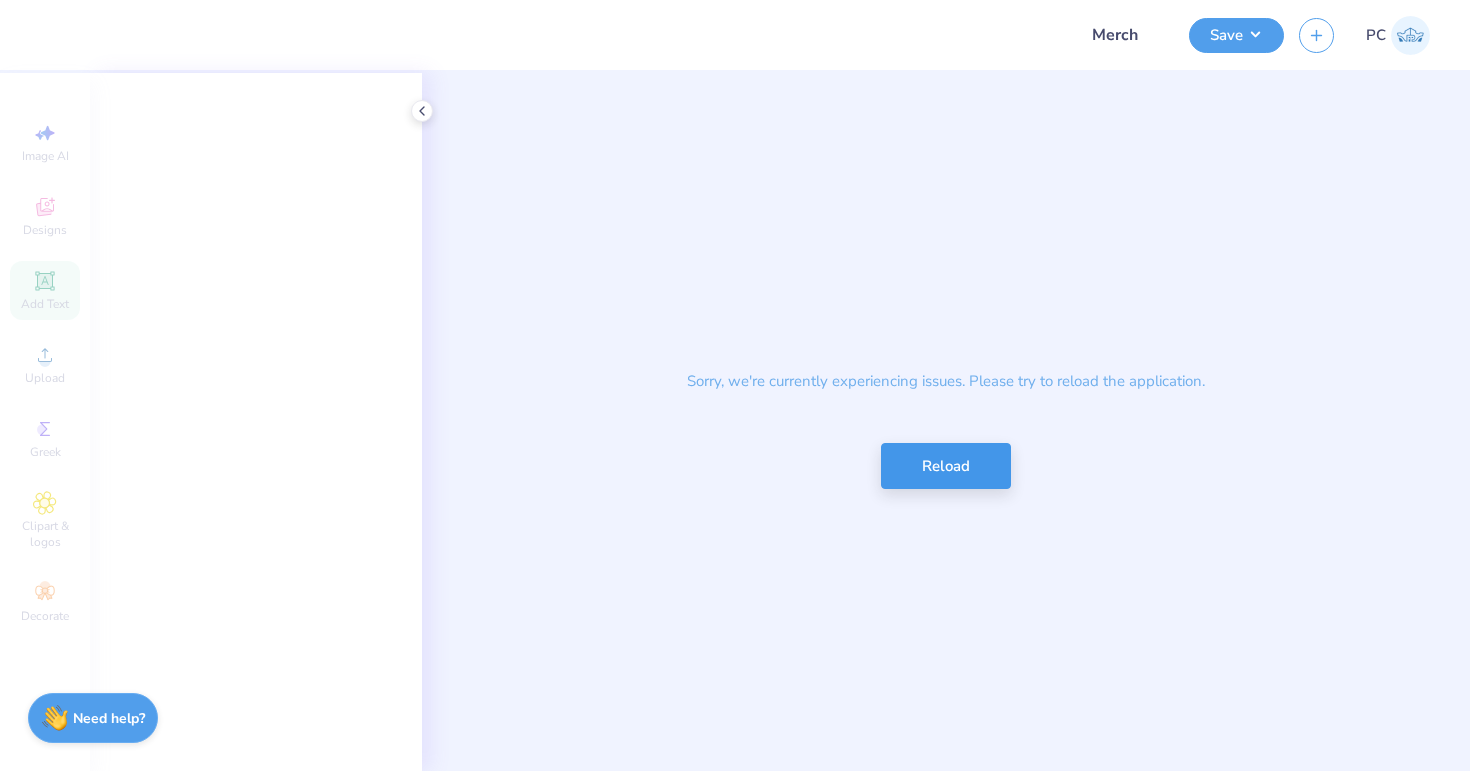click on "Reload" at bounding box center (946, 466) 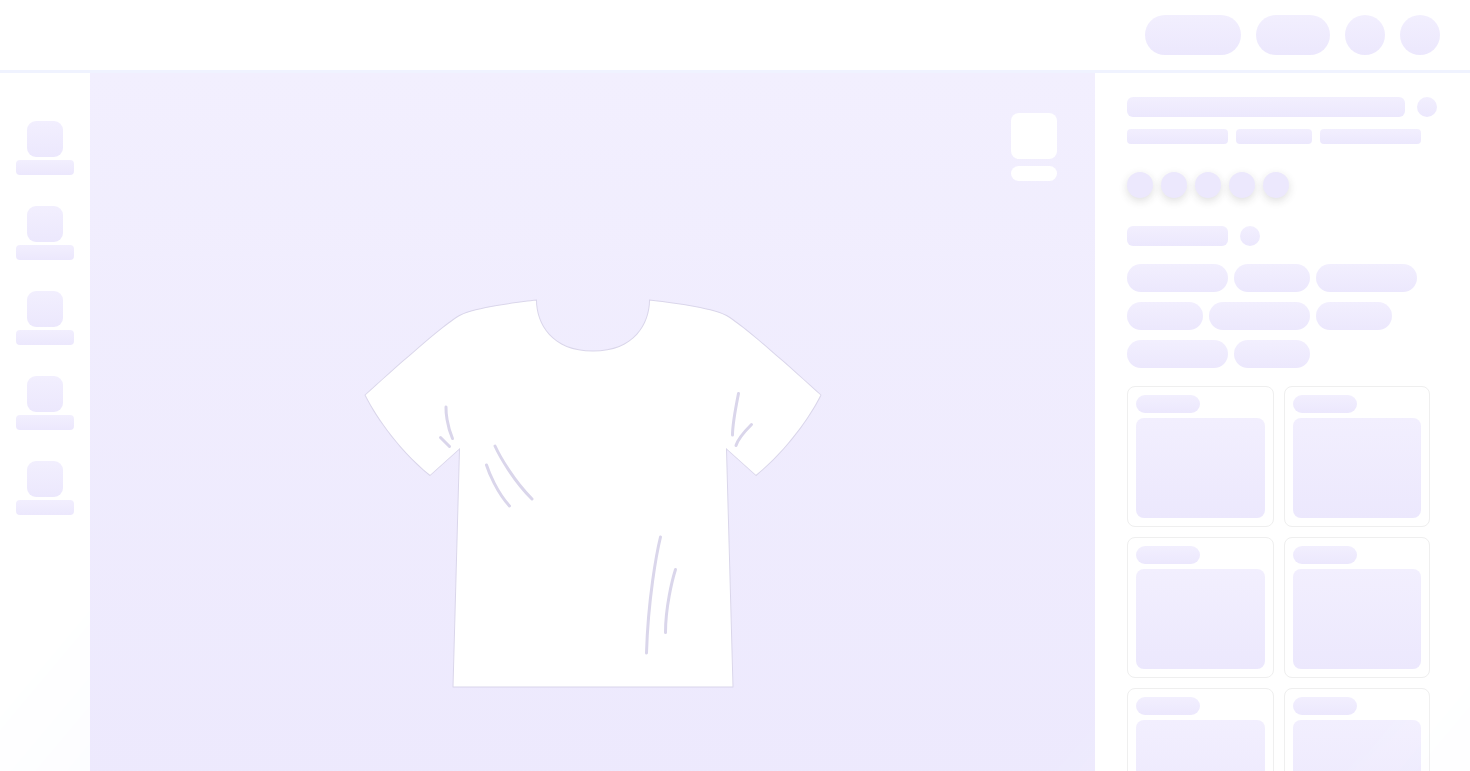 scroll, scrollTop: 0, scrollLeft: 0, axis: both 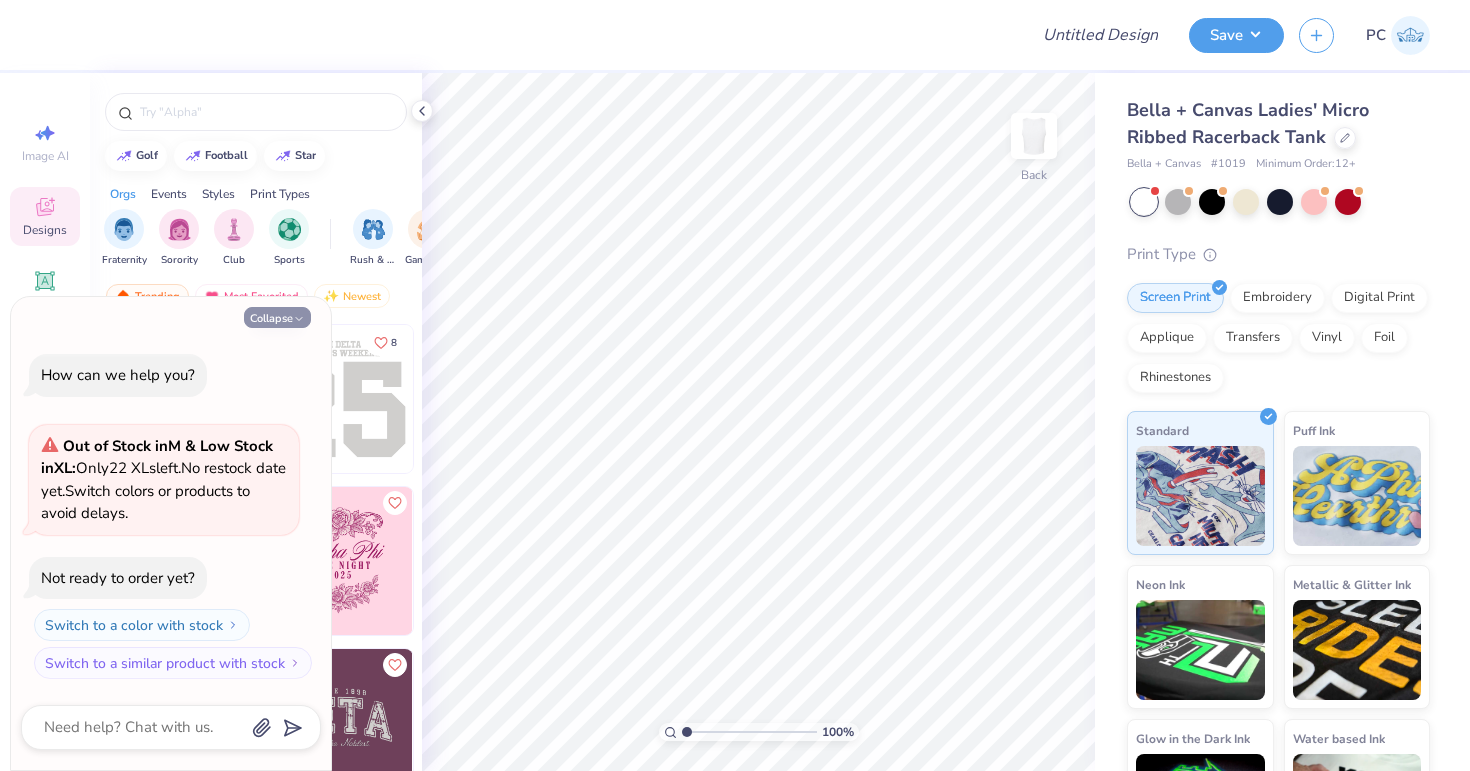click on "Collapse" at bounding box center [277, 317] 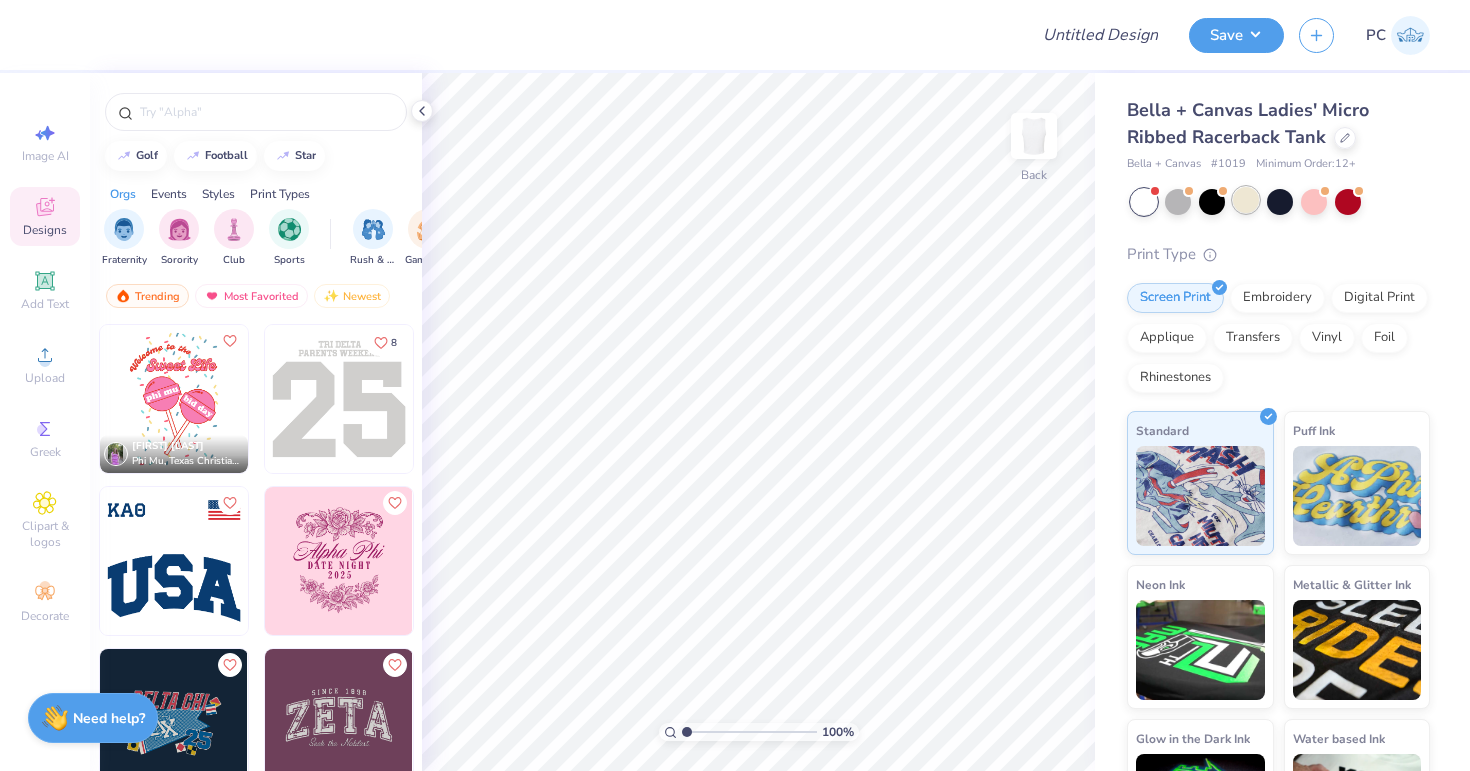 click at bounding box center [1246, 200] 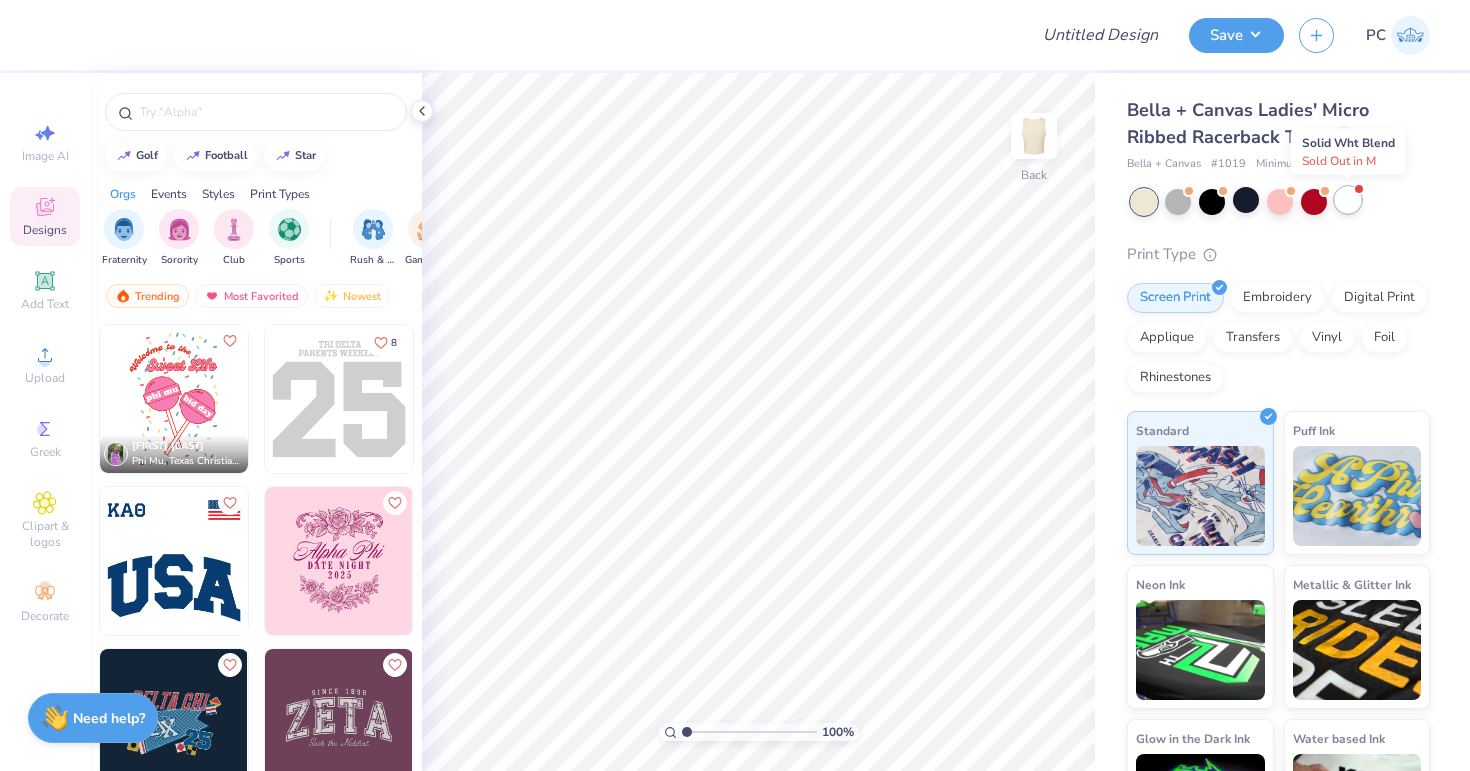 click at bounding box center (1348, 200) 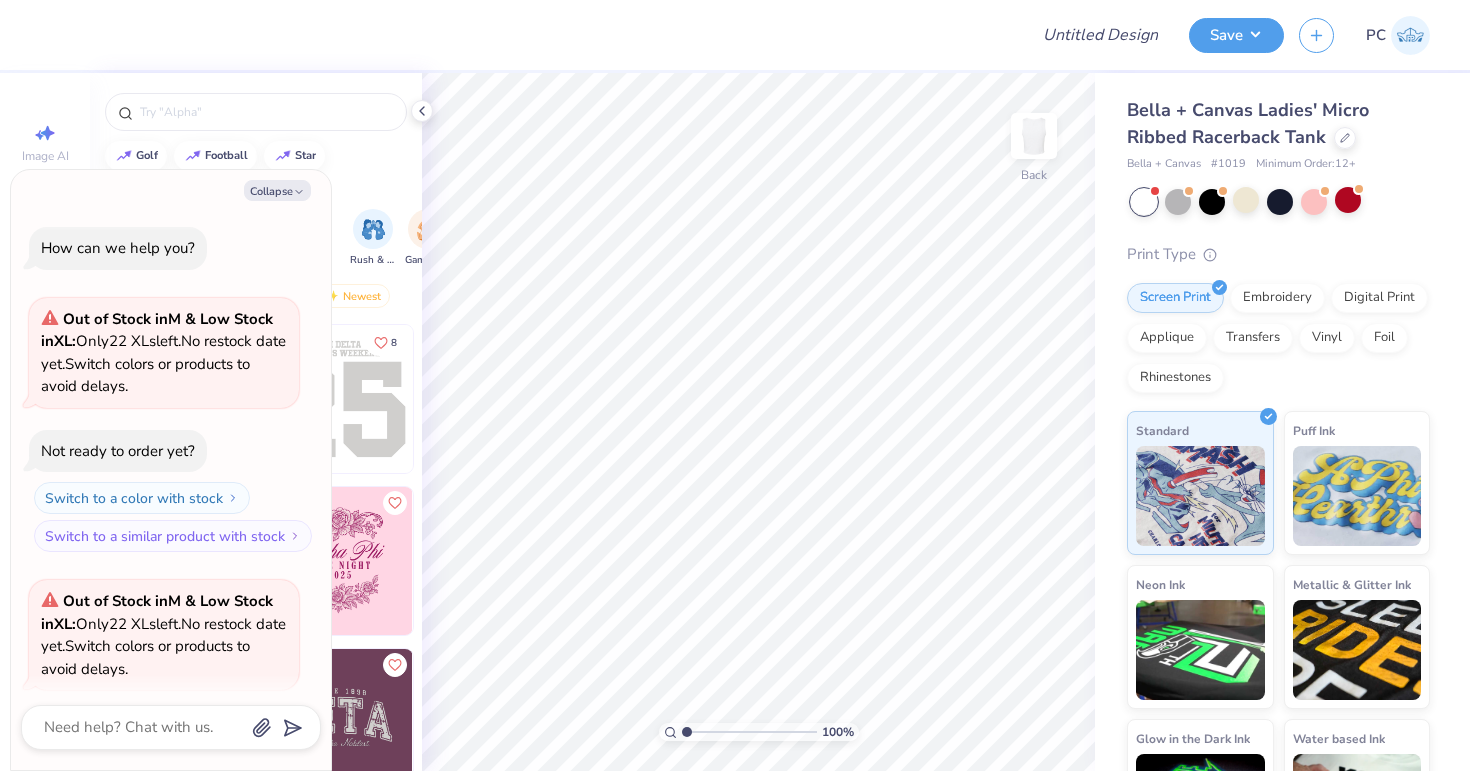 scroll, scrollTop: 155, scrollLeft: 0, axis: vertical 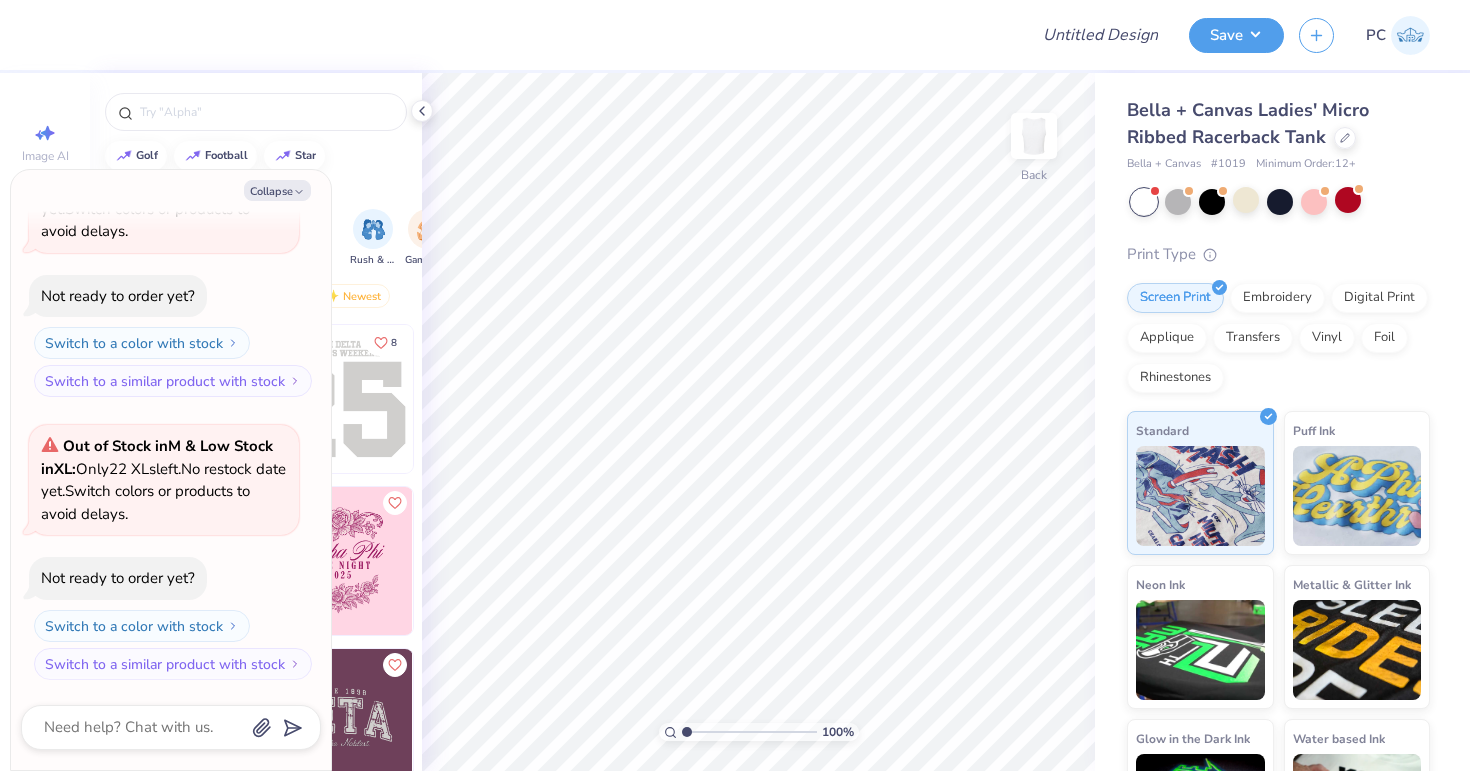 click at bounding box center [339, 399] 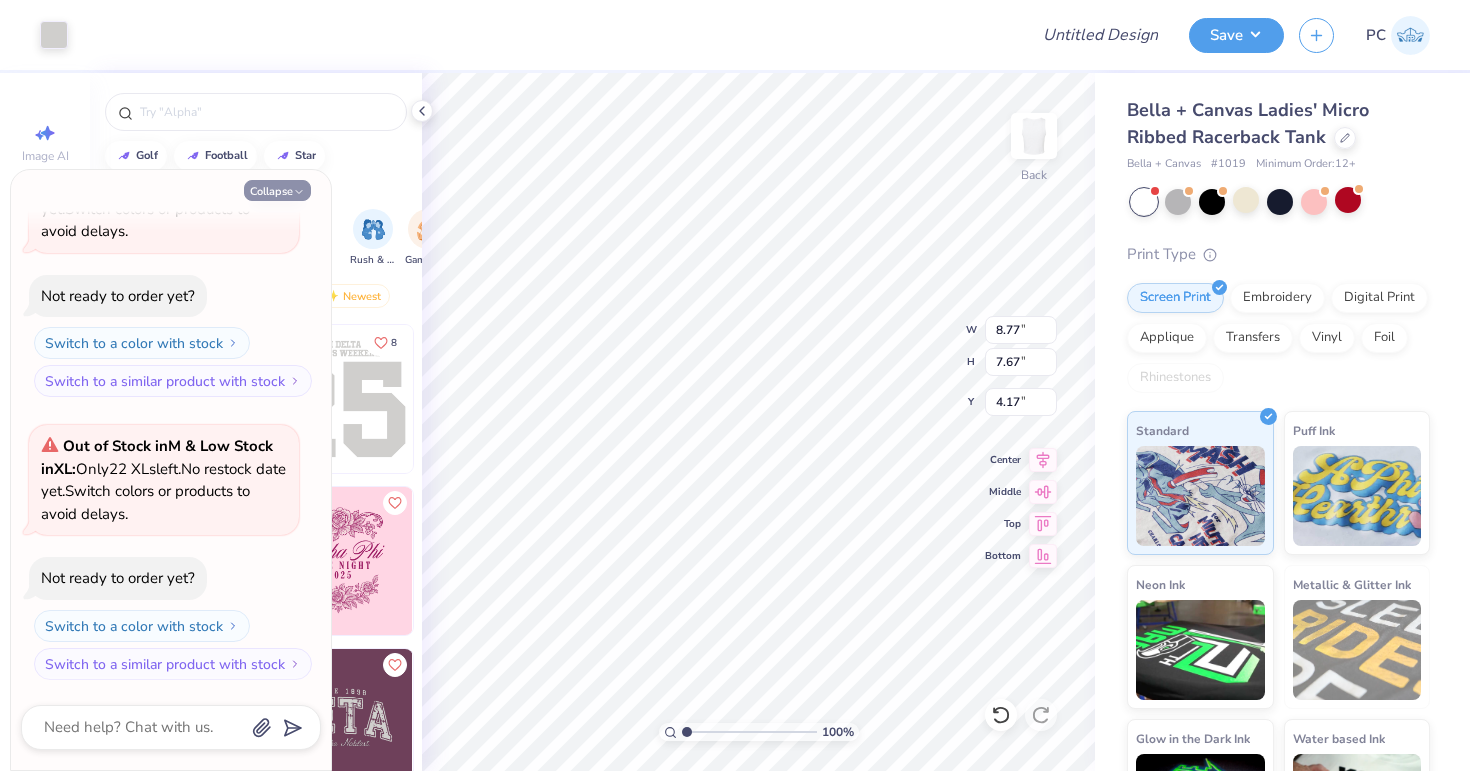 click on "Collapse" at bounding box center (277, 190) 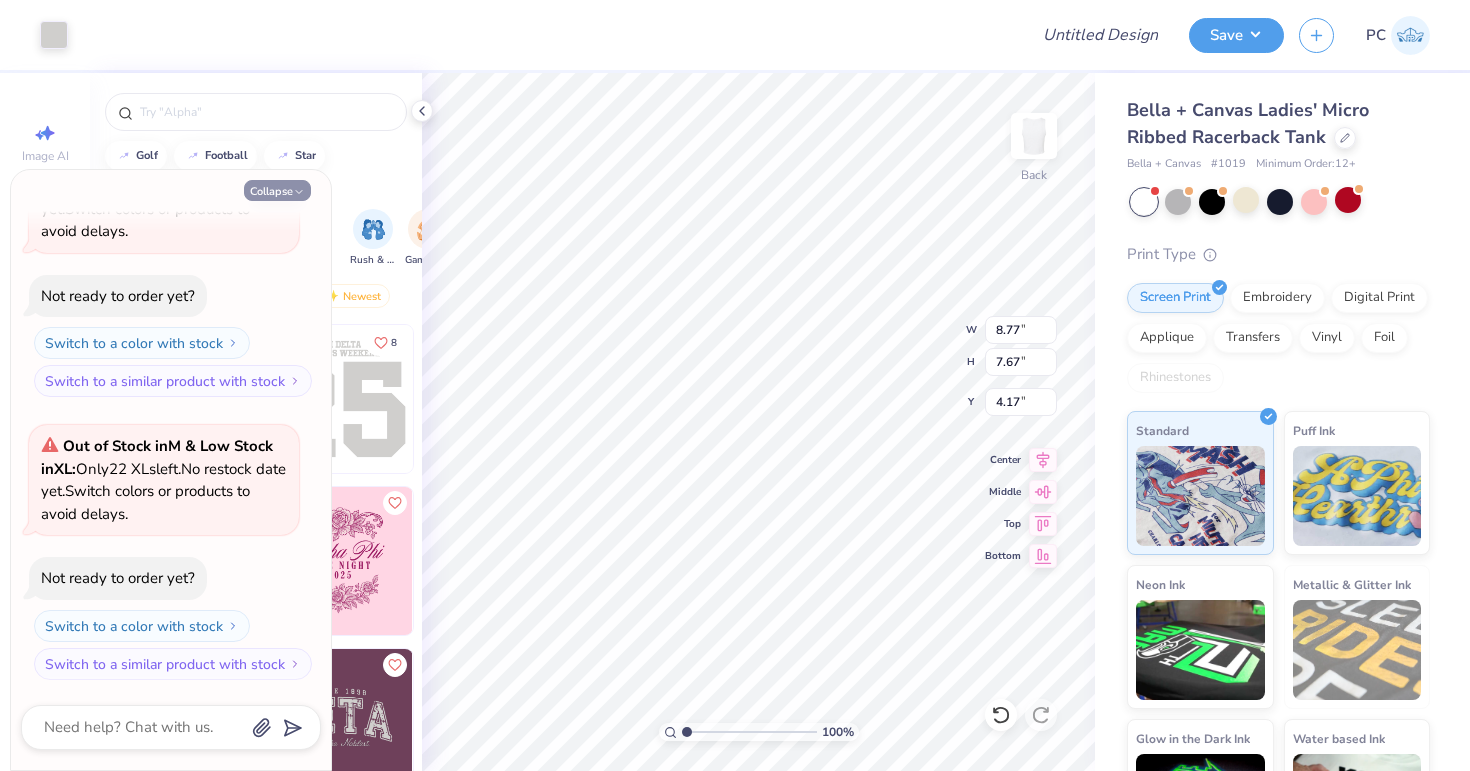 type on "x" 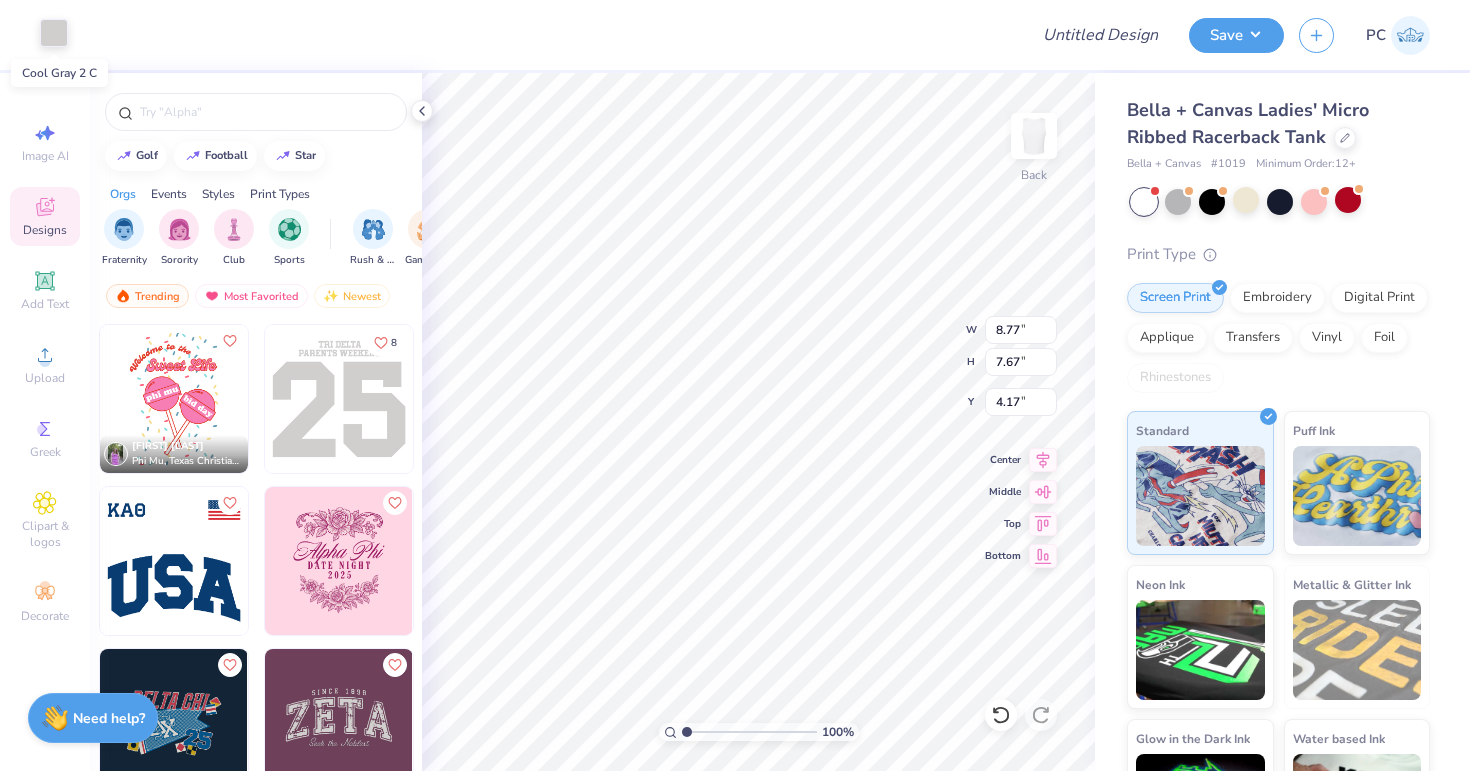 click at bounding box center (54, 33) 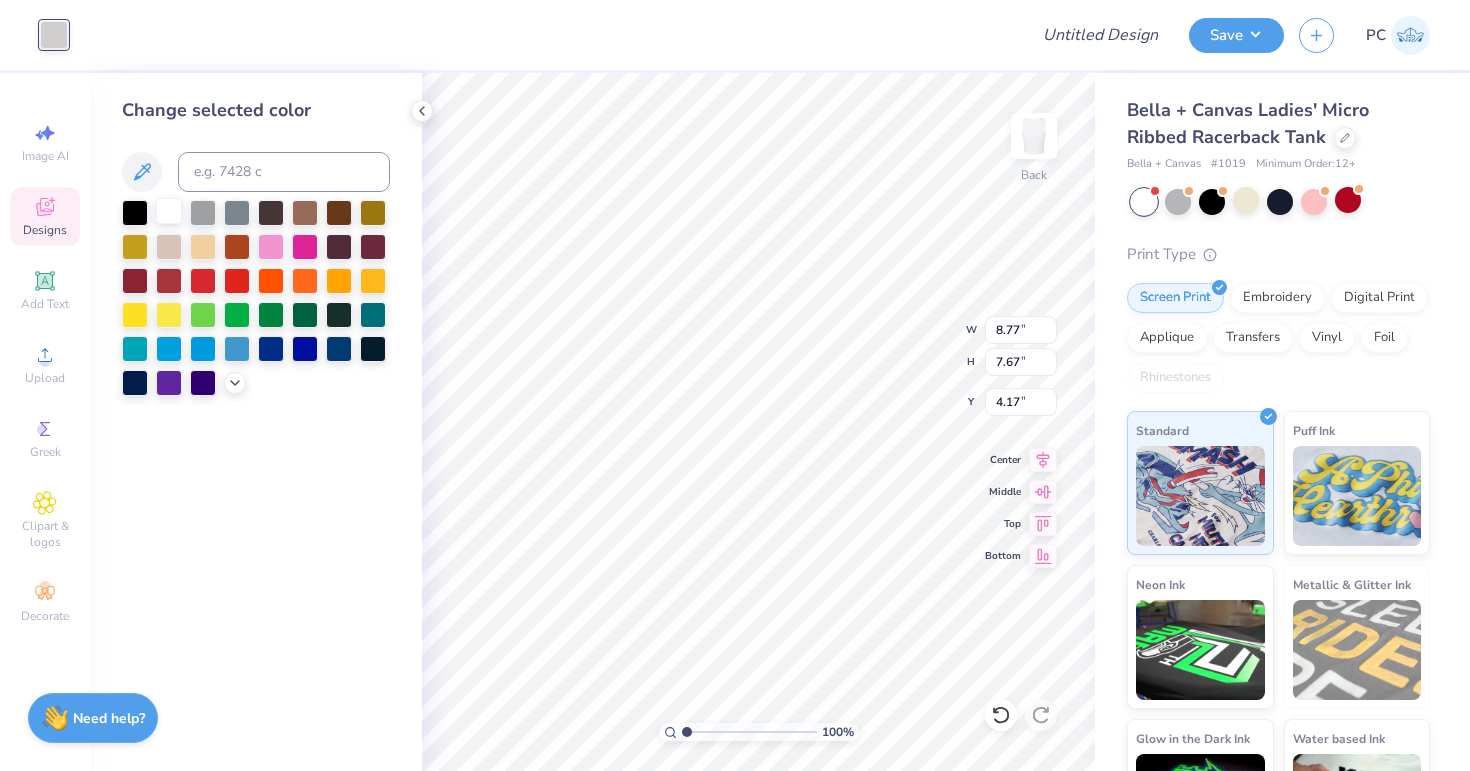 click at bounding box center (169, 211) 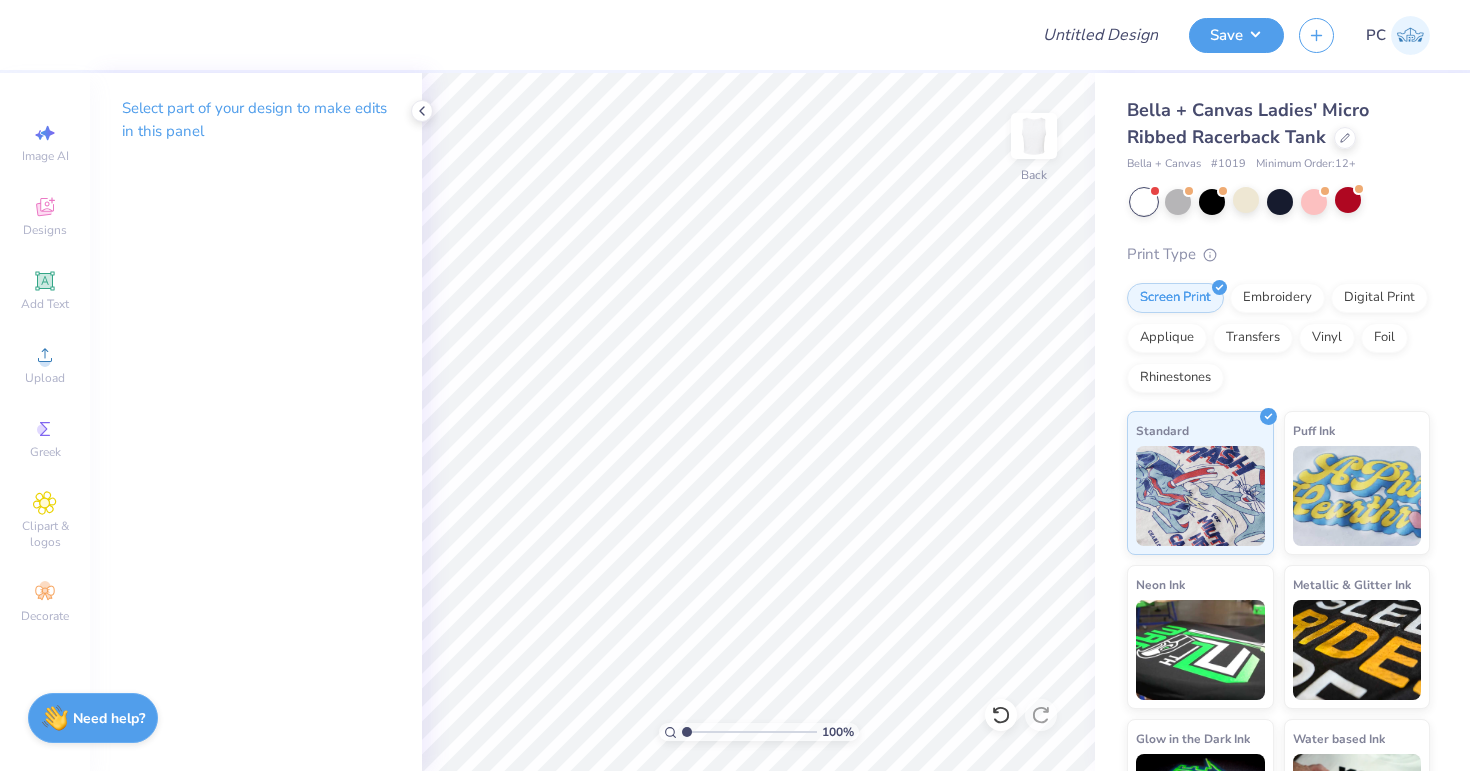 click on "Image AI Designs Add Text Upload Greek Clipart & logos Decorate" at bounding box center [45, 422] 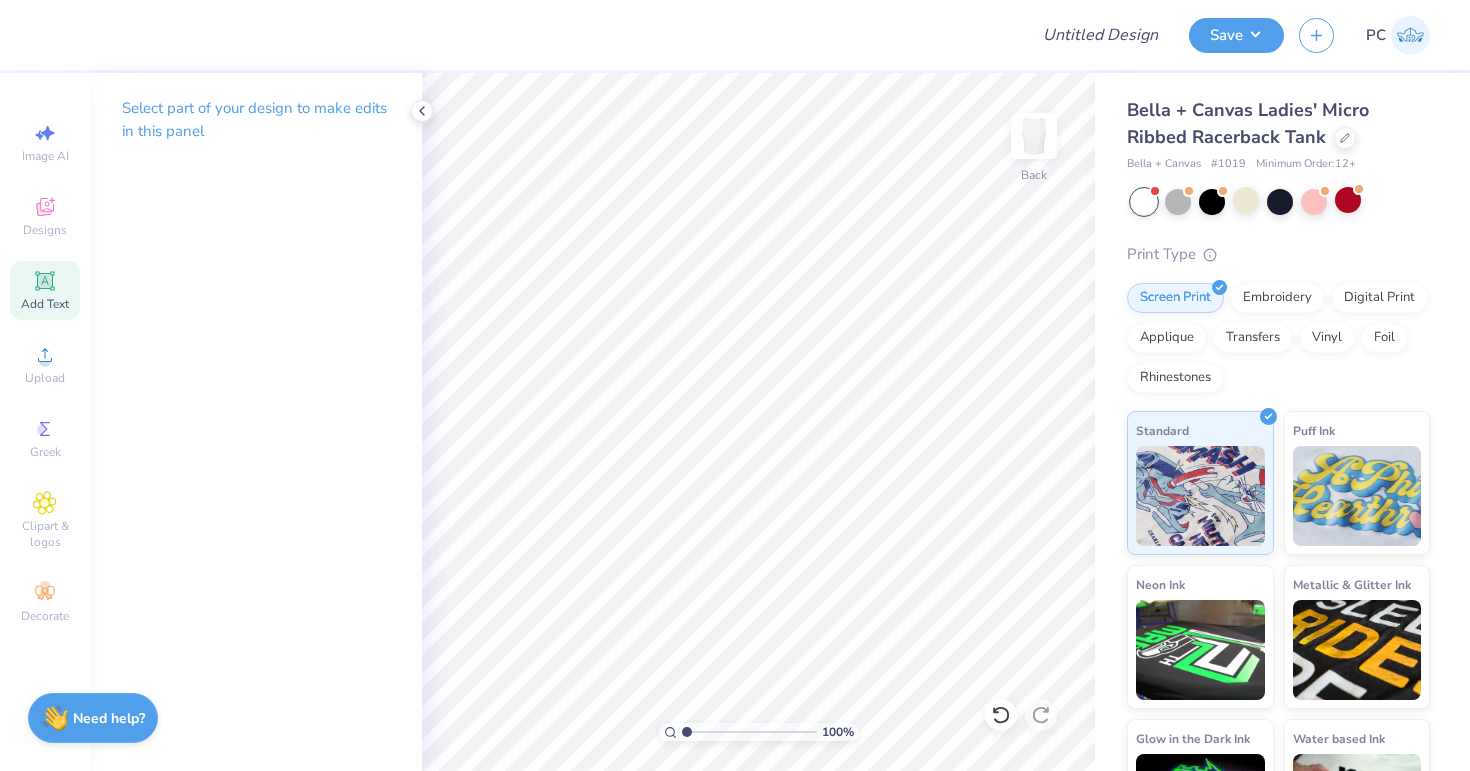 click on "Add Text" at bounding box center (45, 304) 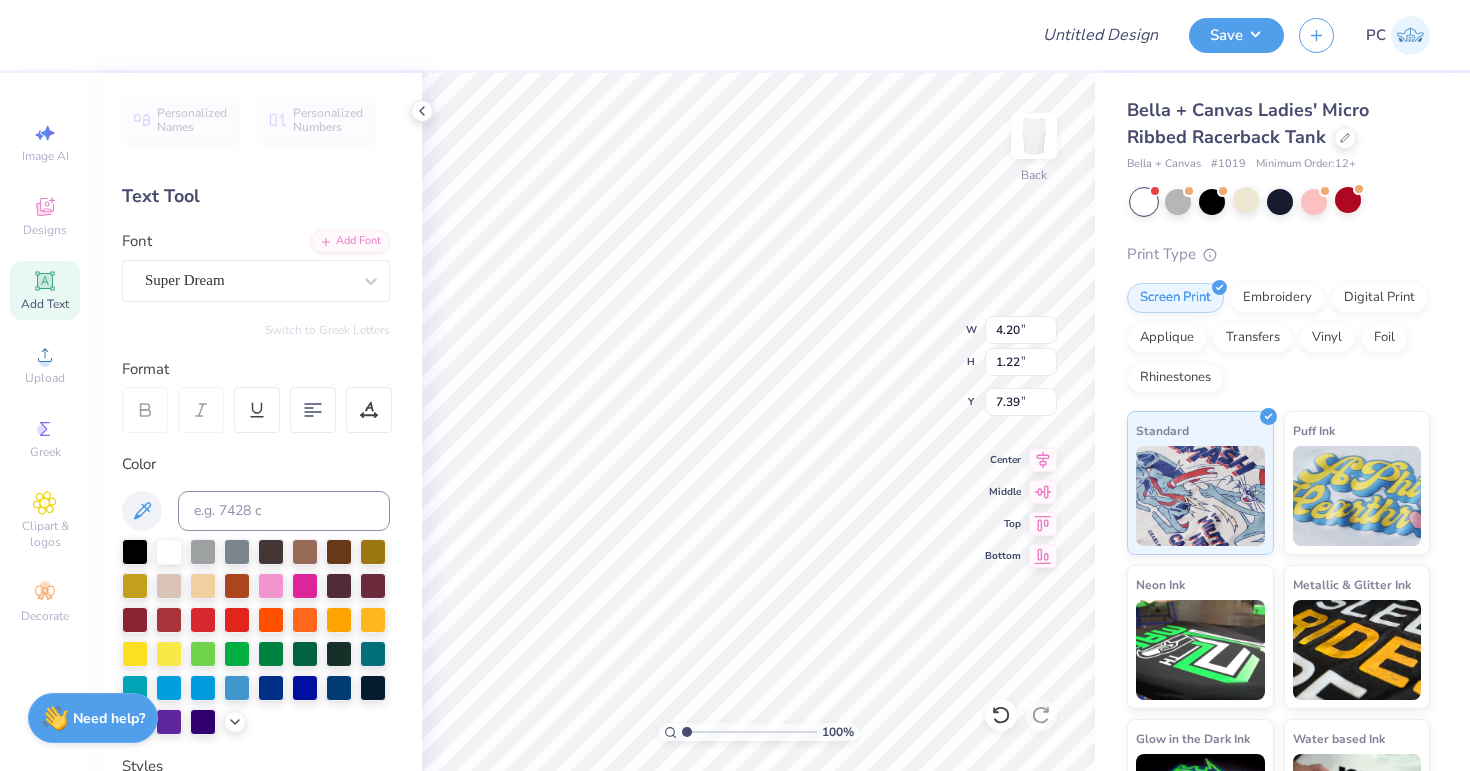 type on "S" 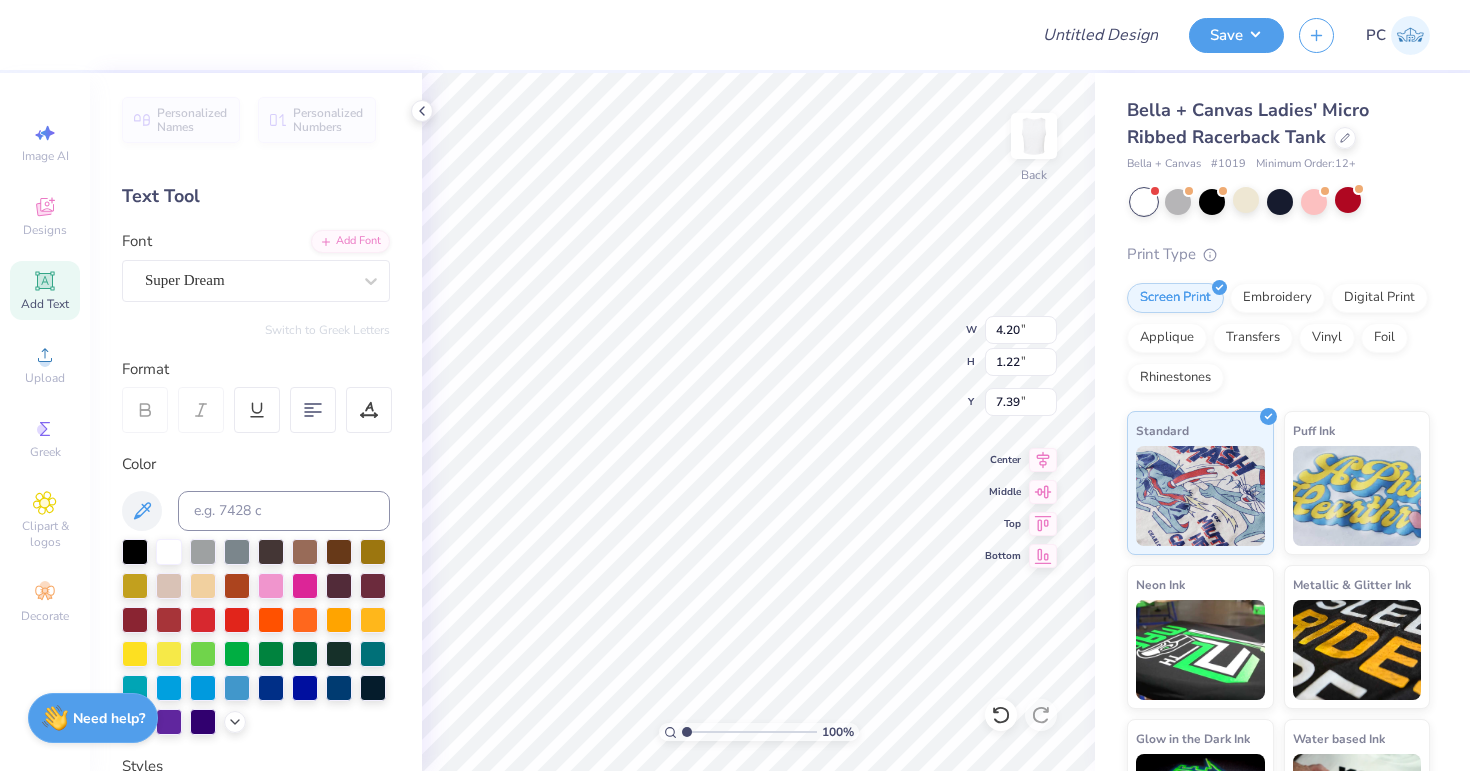 type on "Shh..Its a surprise" 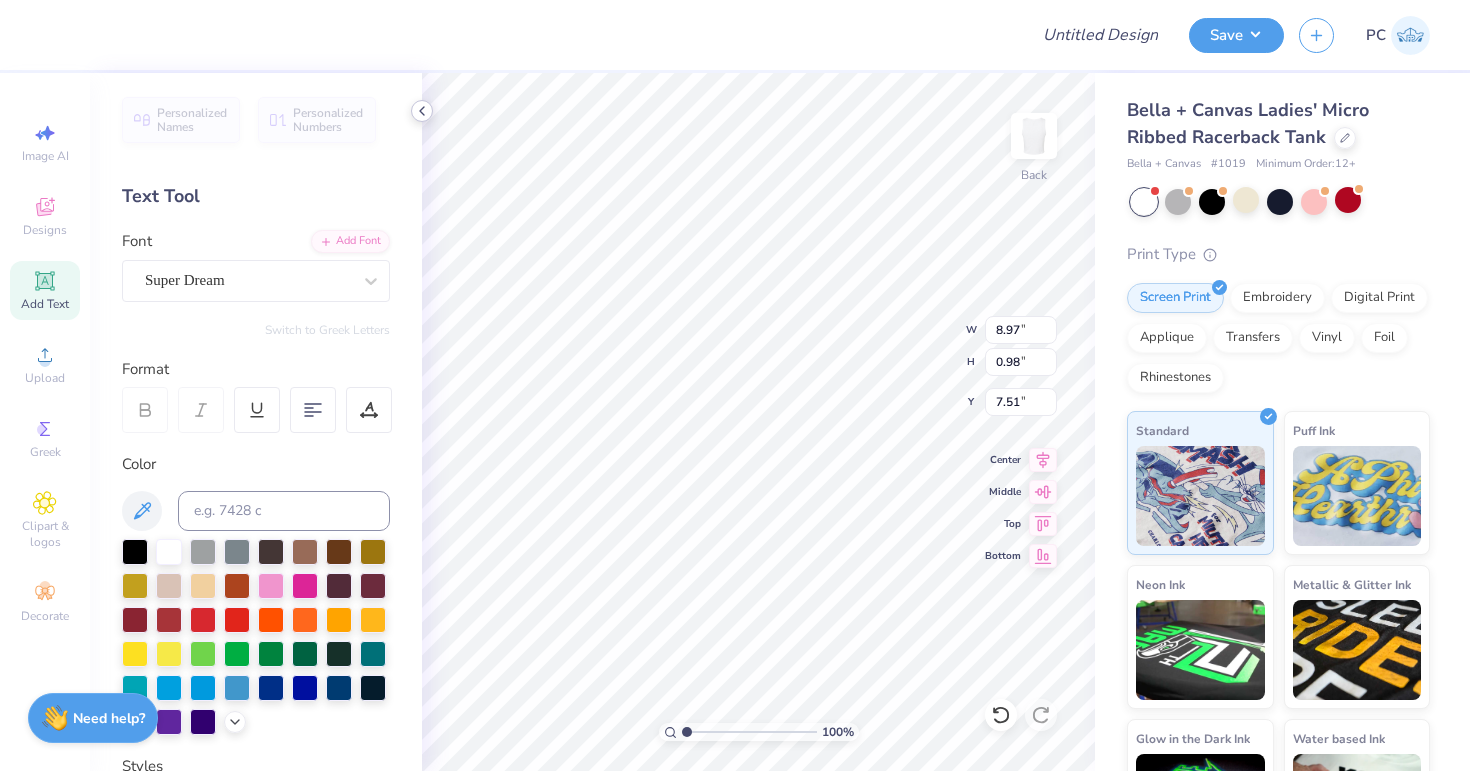 type on "8.97" 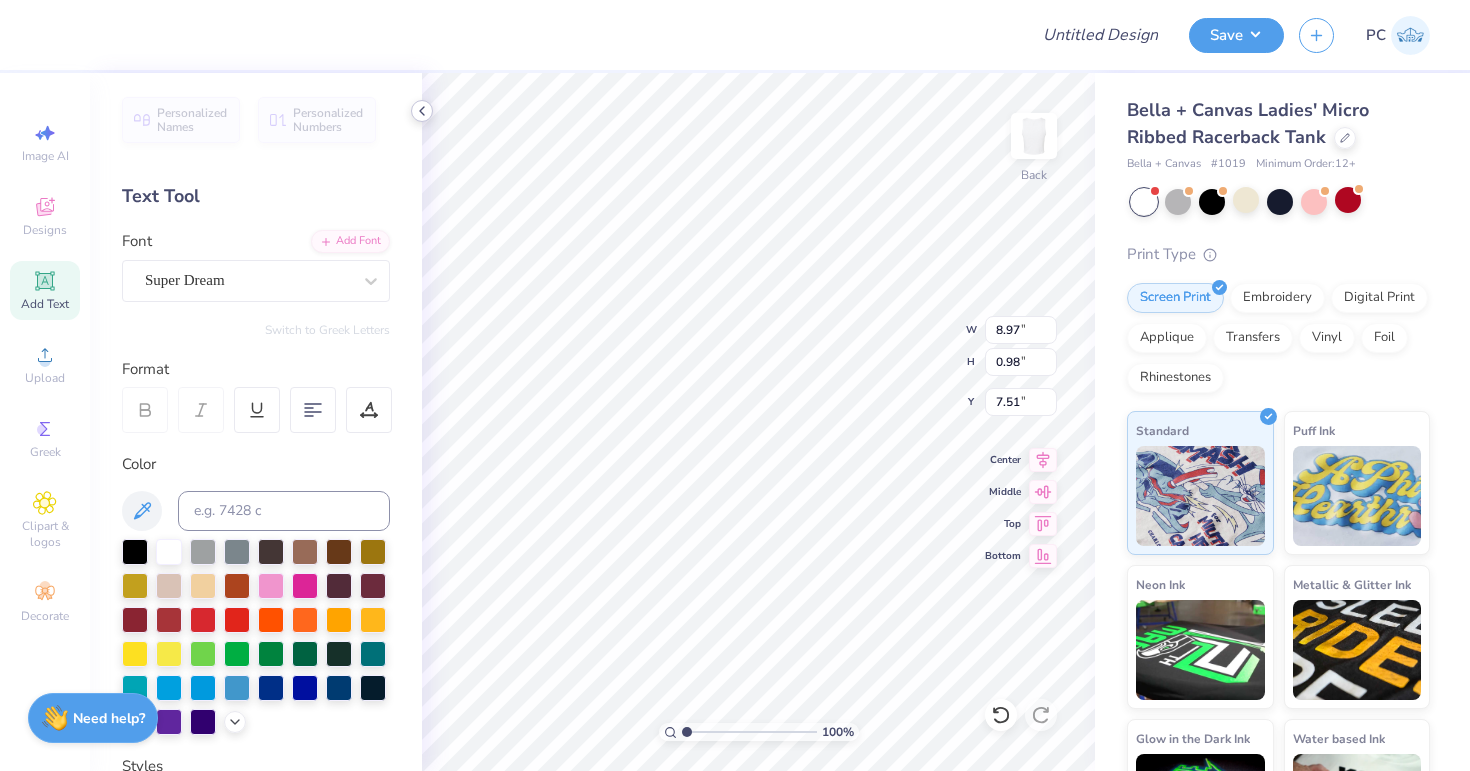 type on "5.69" 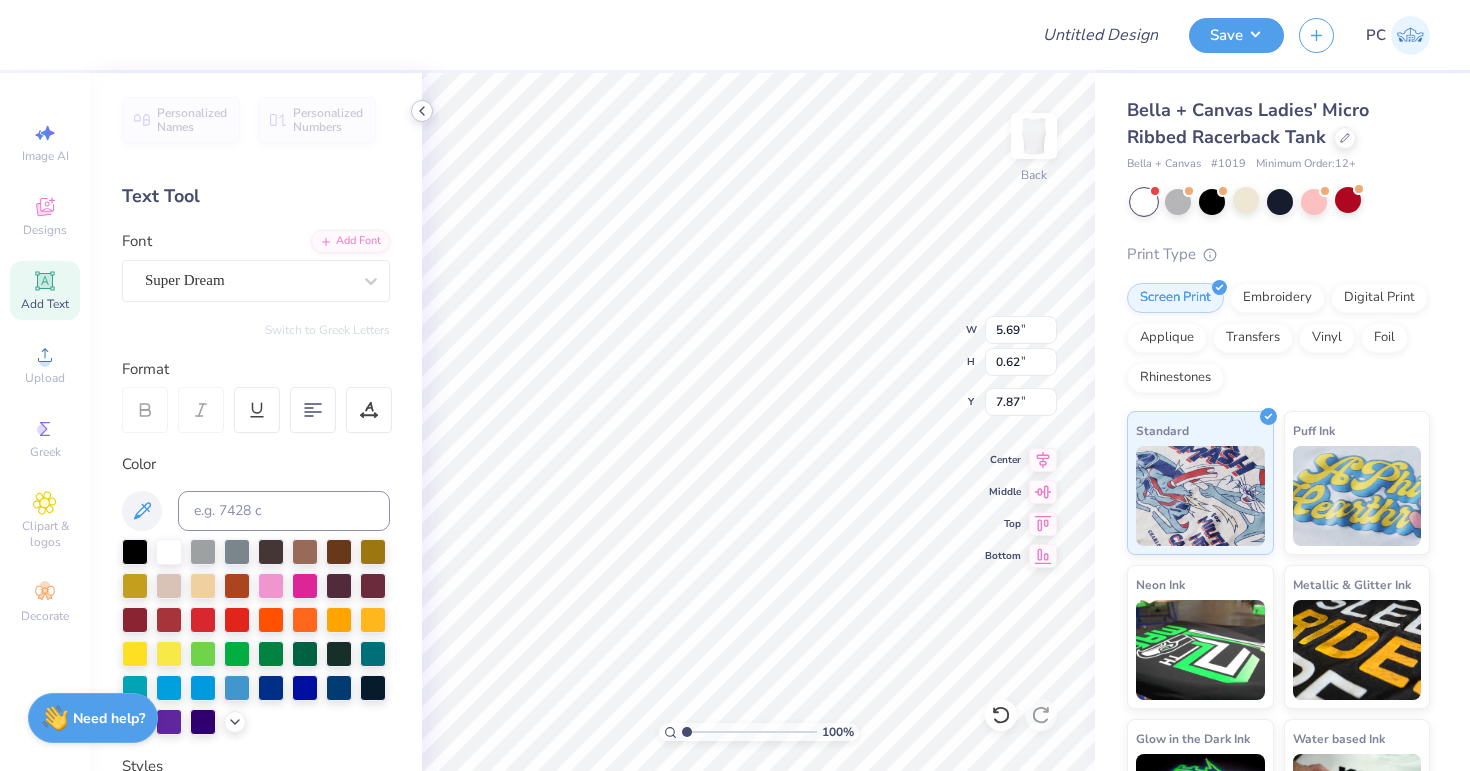 type on "3.92" 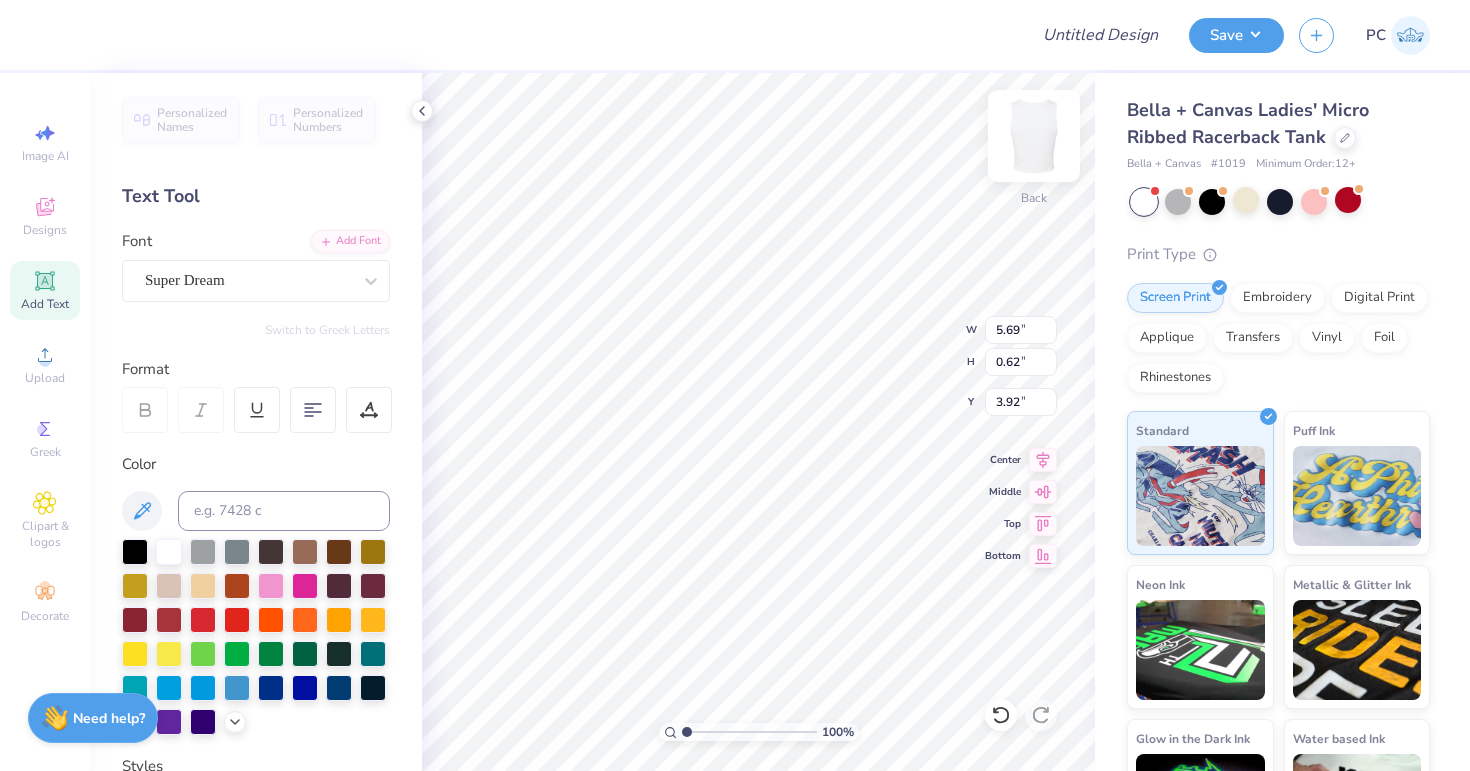 type on "3.80" 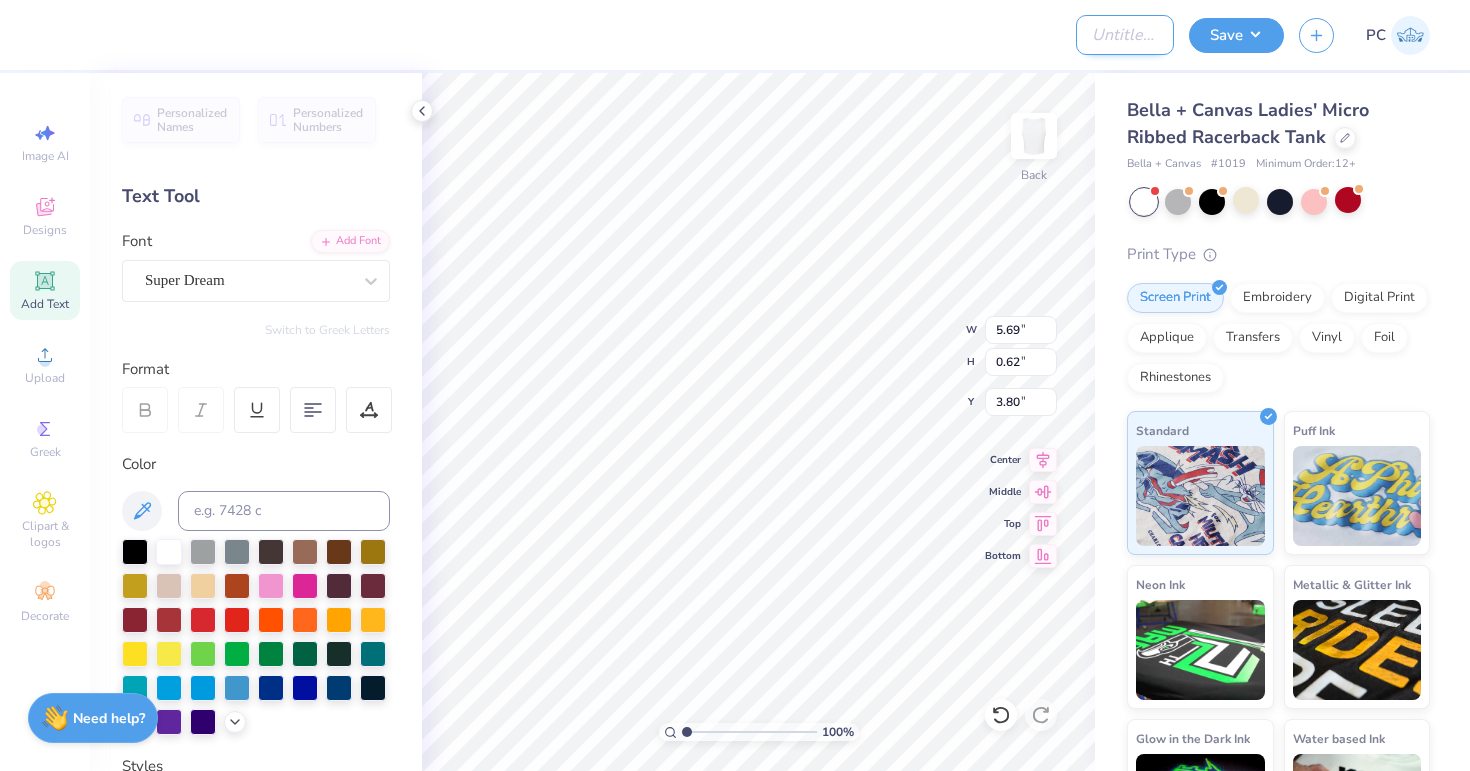 click on "Design Title" at bounding box center (1125, 35) 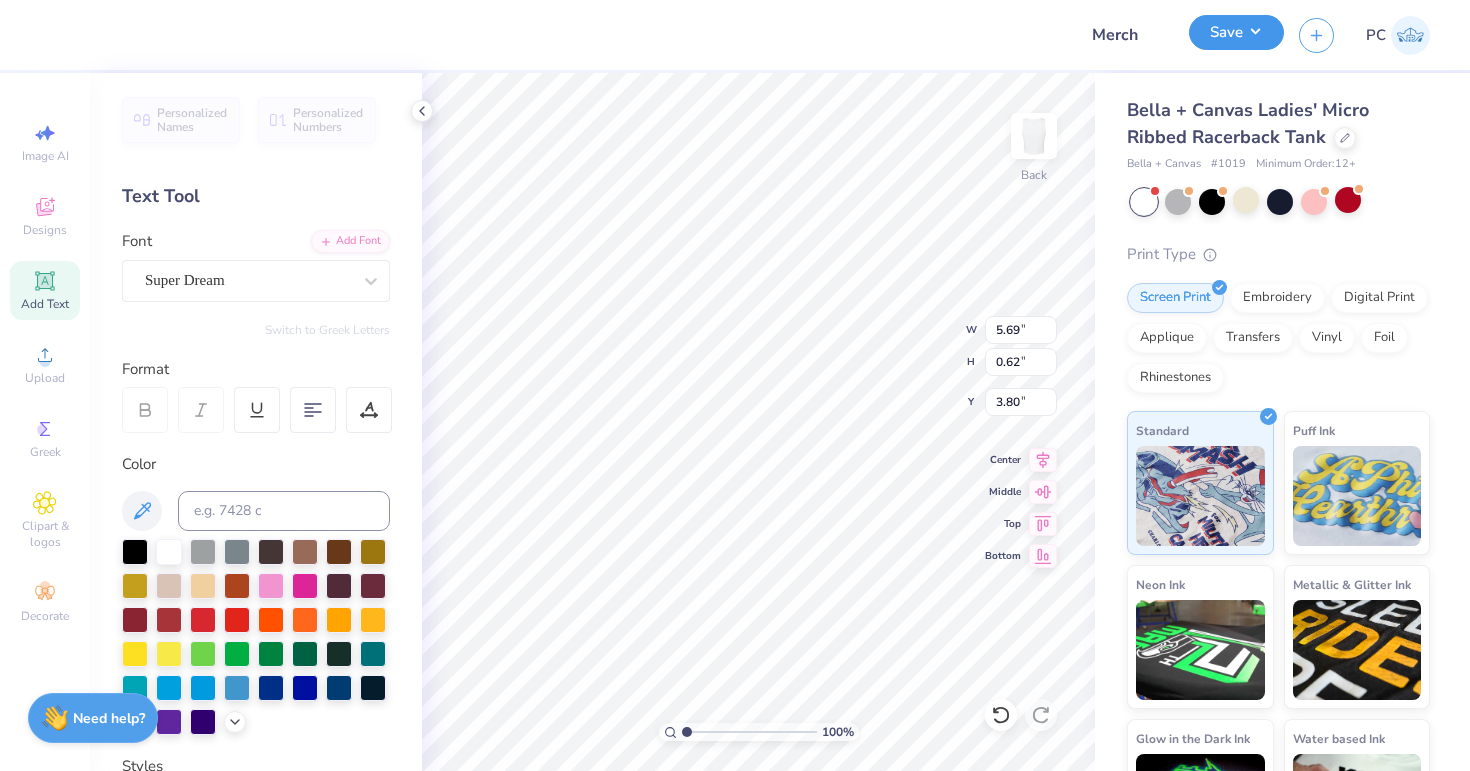 click on "Save" at bounding box center [1236, 32] 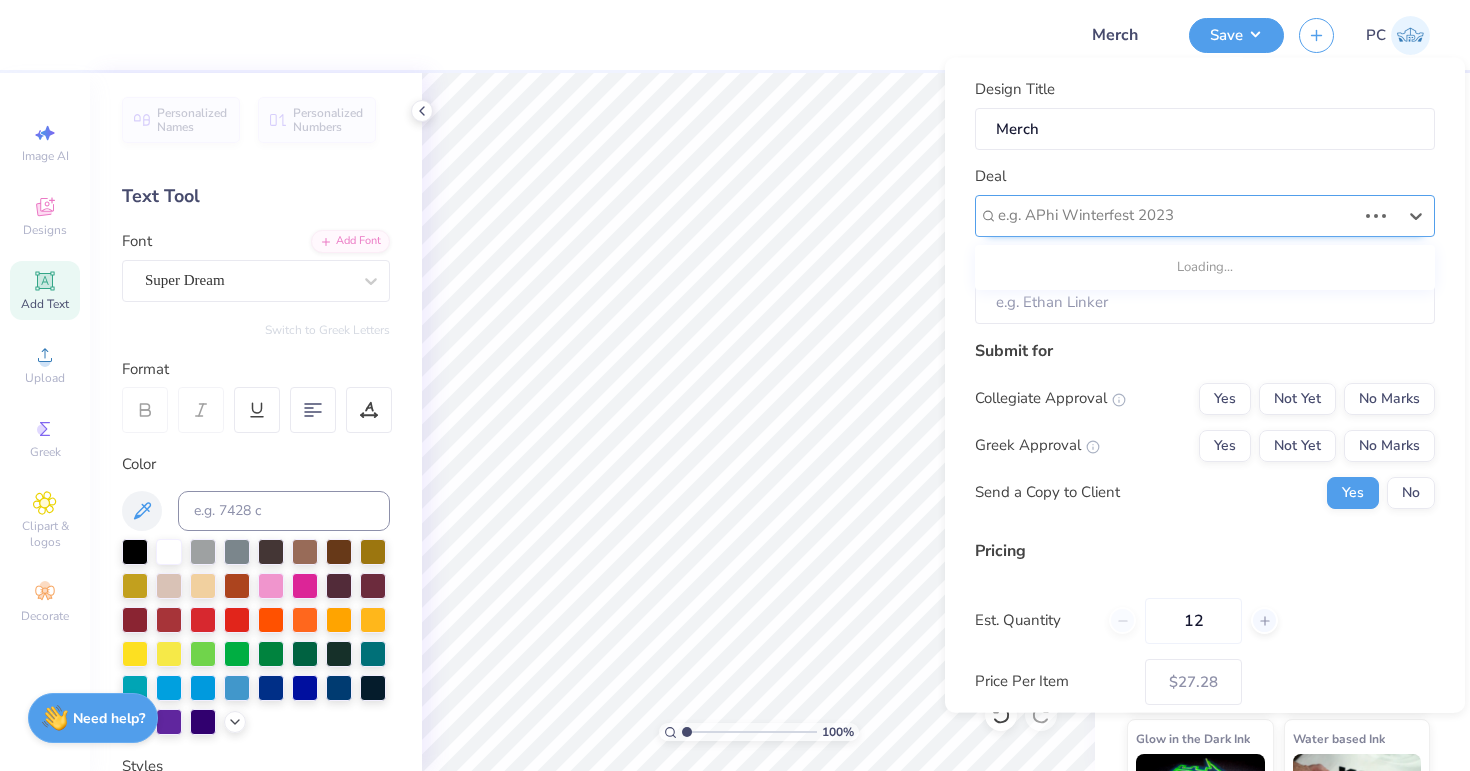 click at bounding box center [1177, 215] 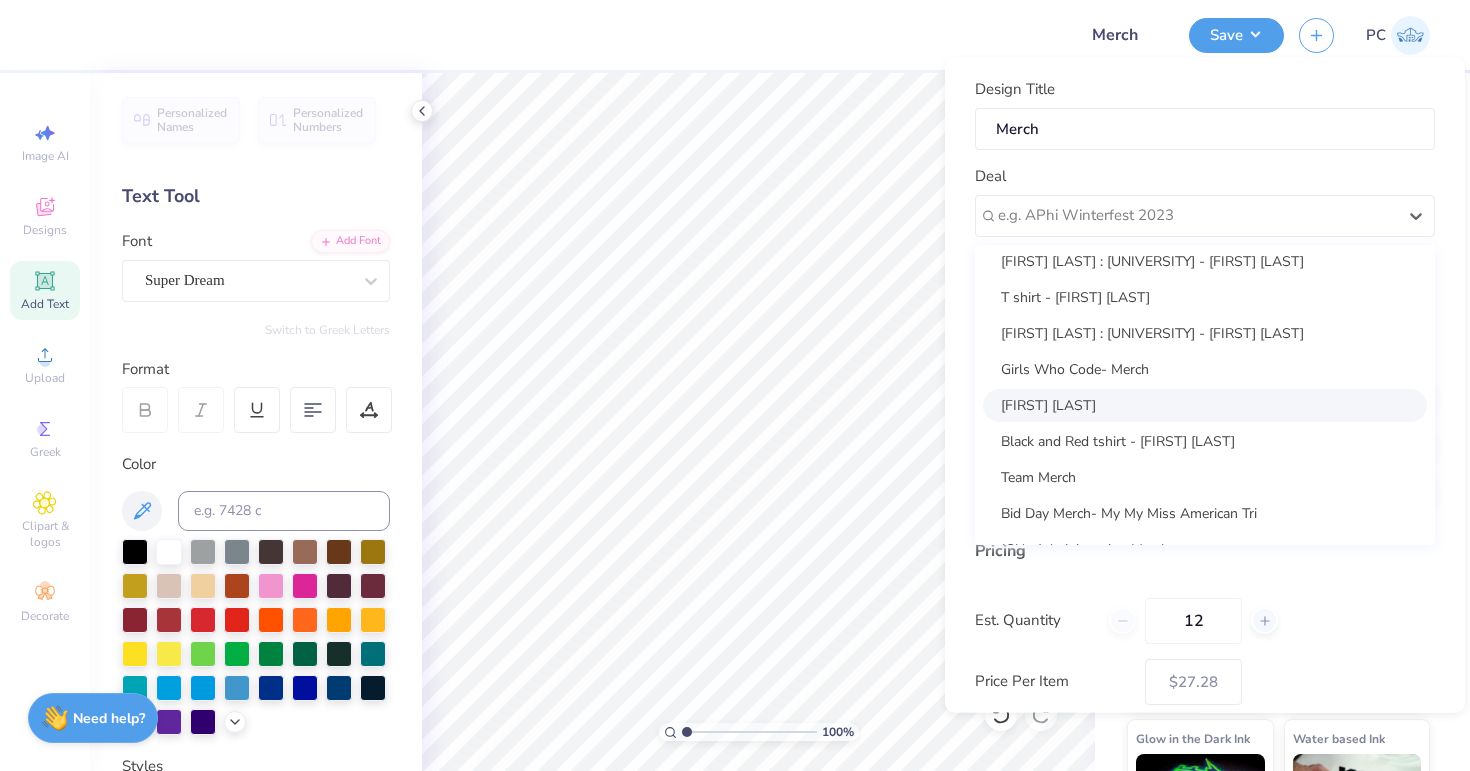 scroll, scrollTop: 0, scrollLeft: 0, axis: both 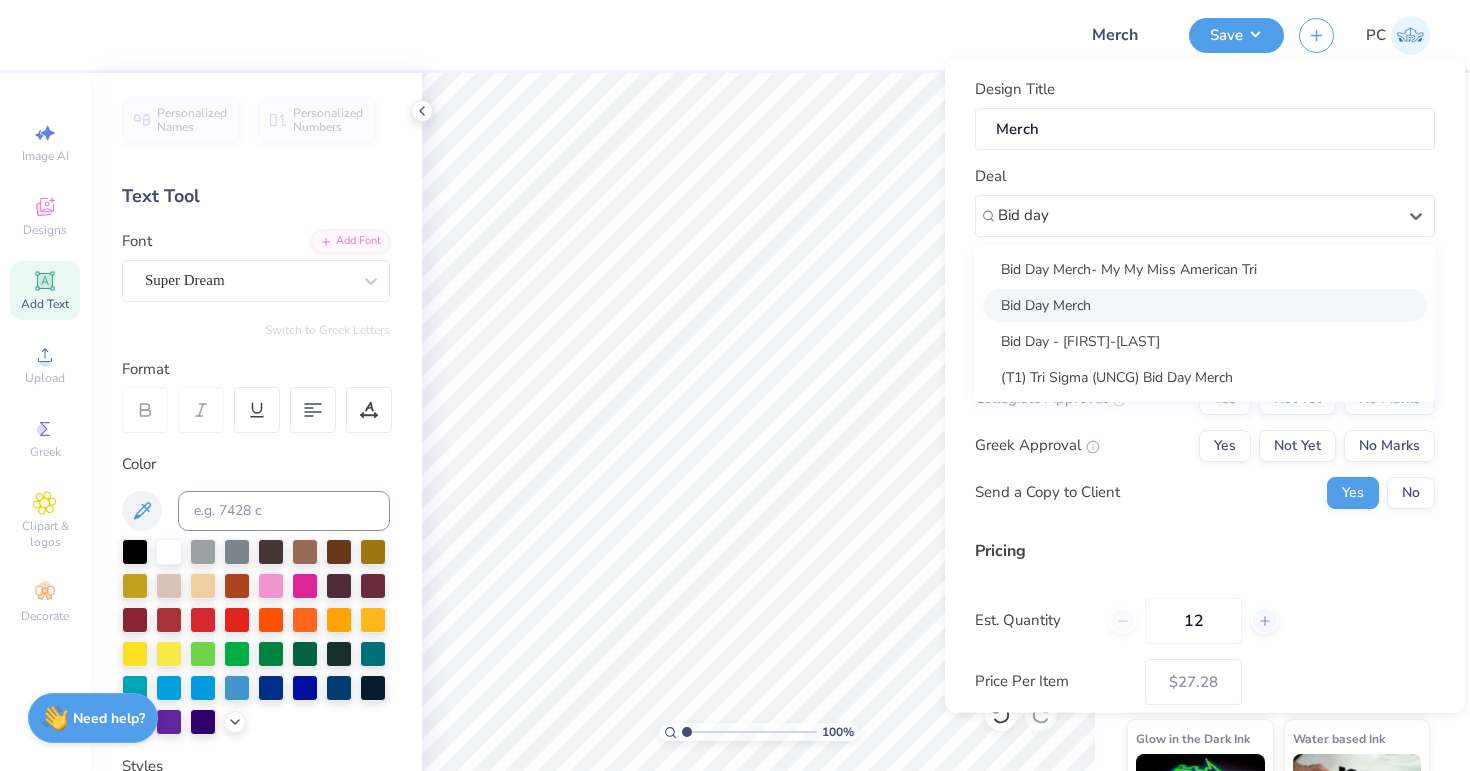 click on "Bid Day Merch" at bounding box center [1205, 304] 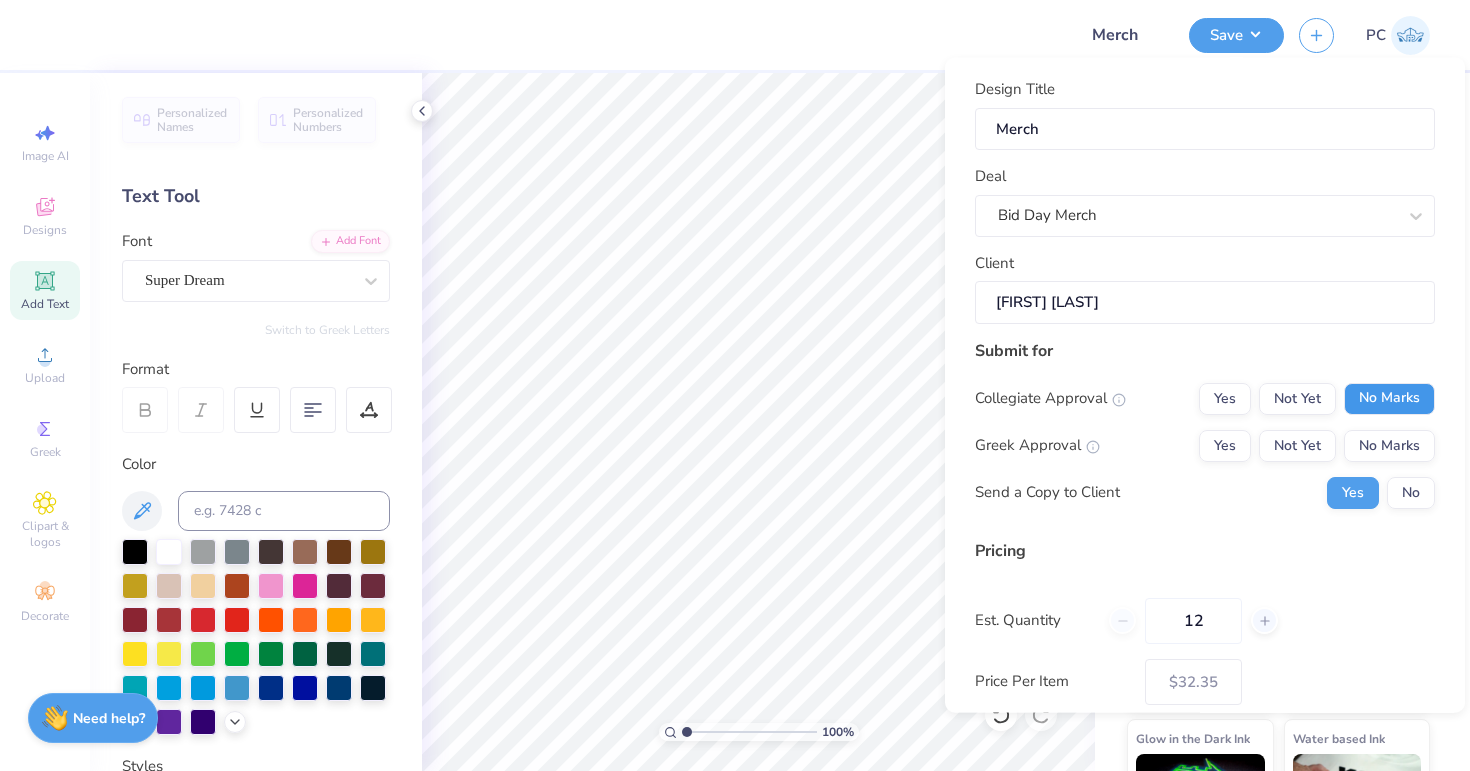 click on "No Marks" at bounding box center (1389, 398) 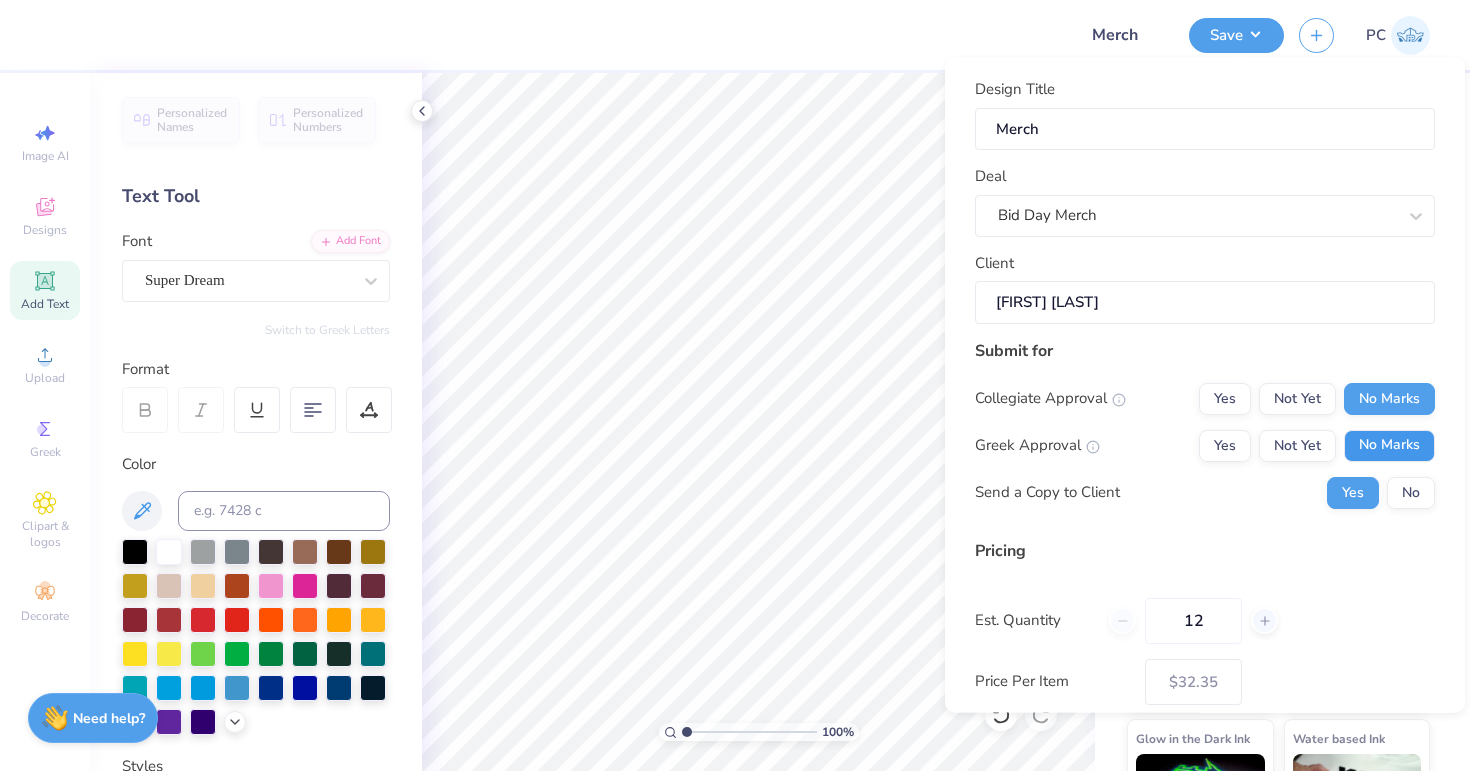 click on "No Marks" at bounding box center [1389, 445] 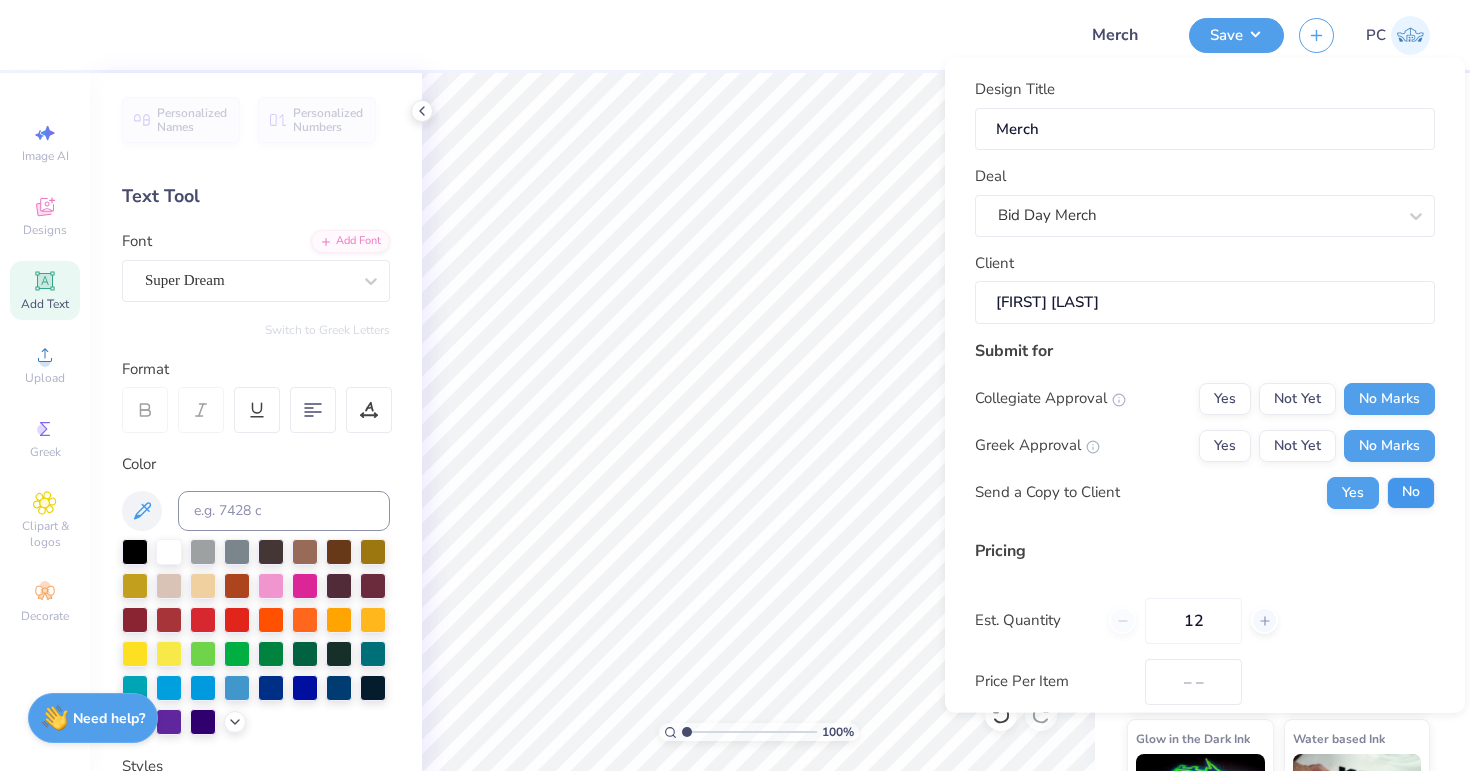 type on "$27.28" 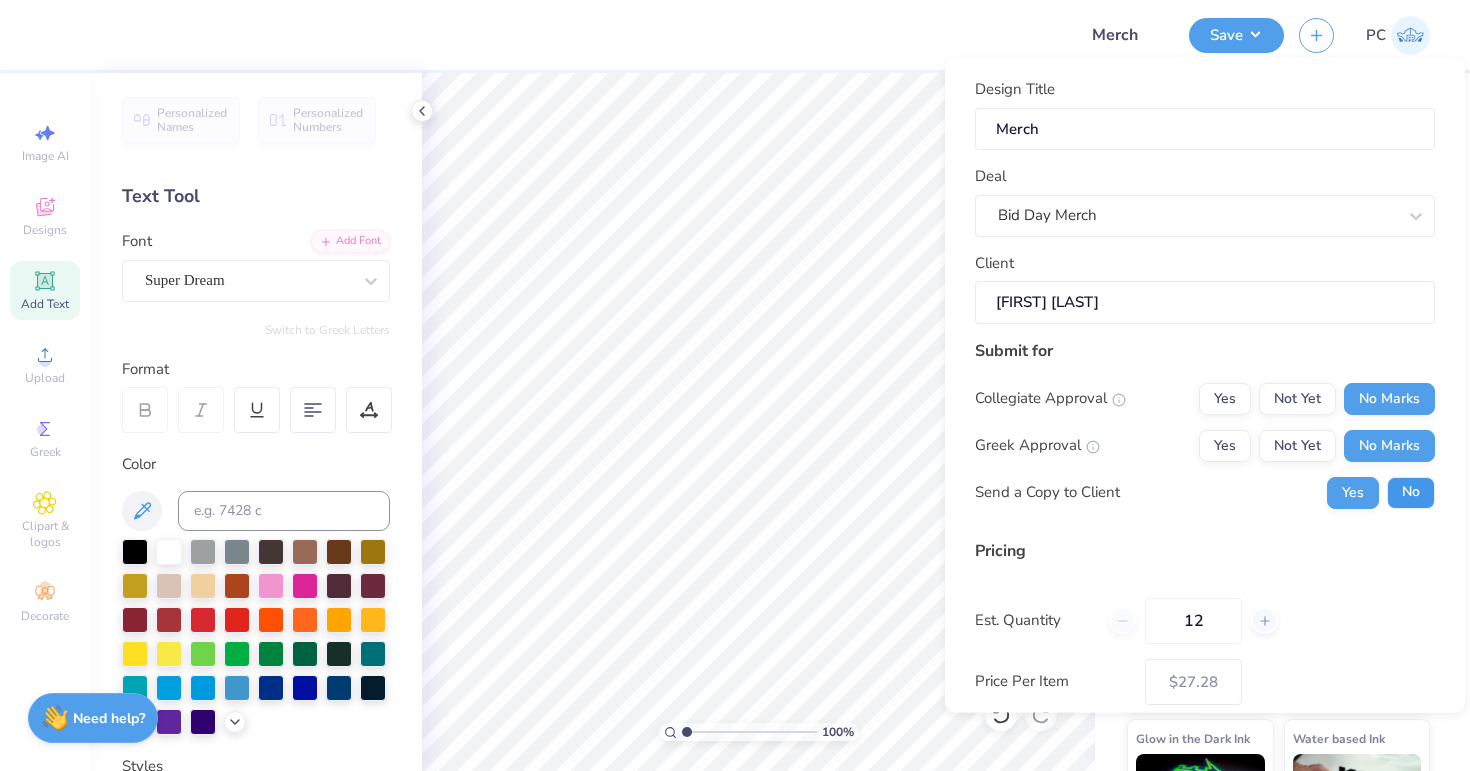 click on "No" at bounding box center [1411, 492] 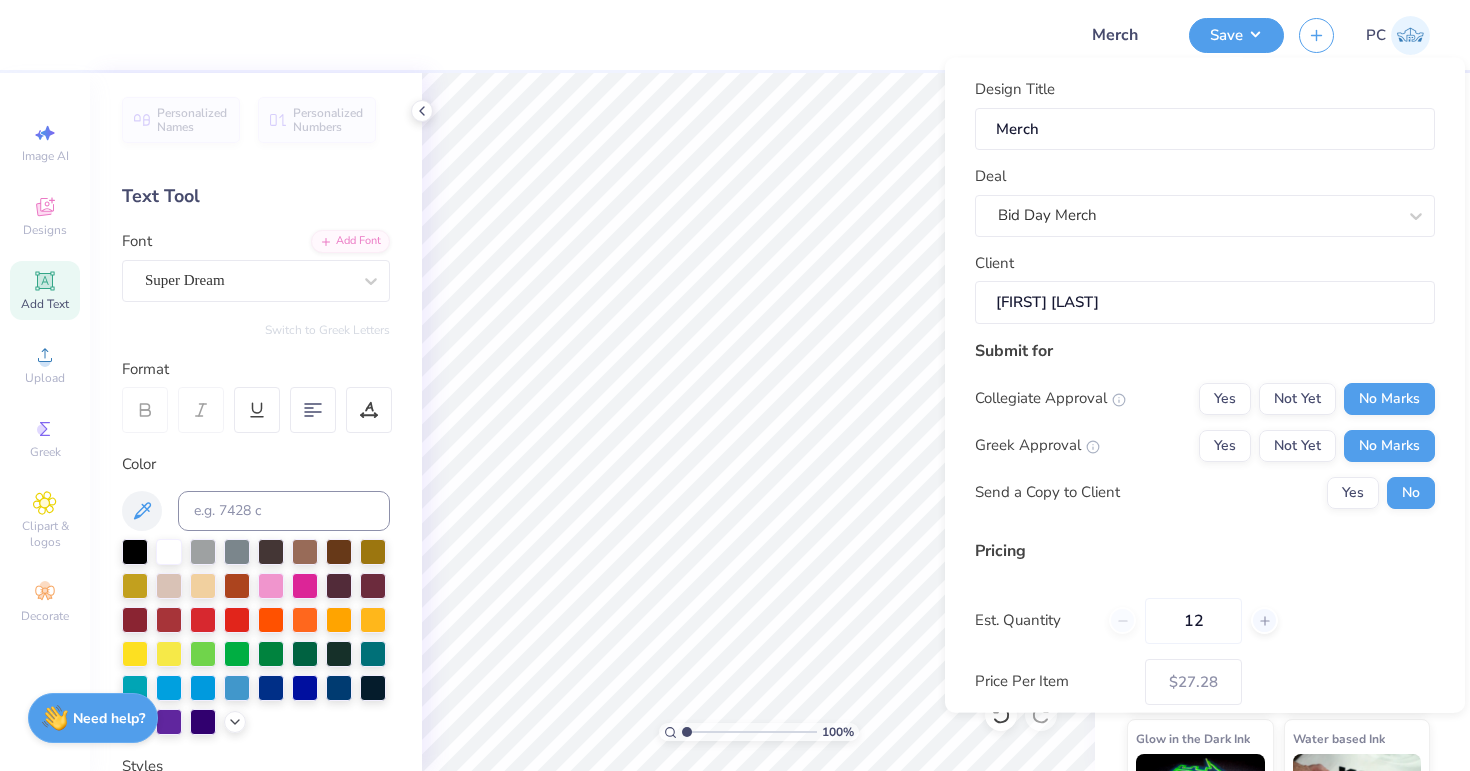 scroll, scrollTop: 149, scrollLeft: 0, axis: vertical 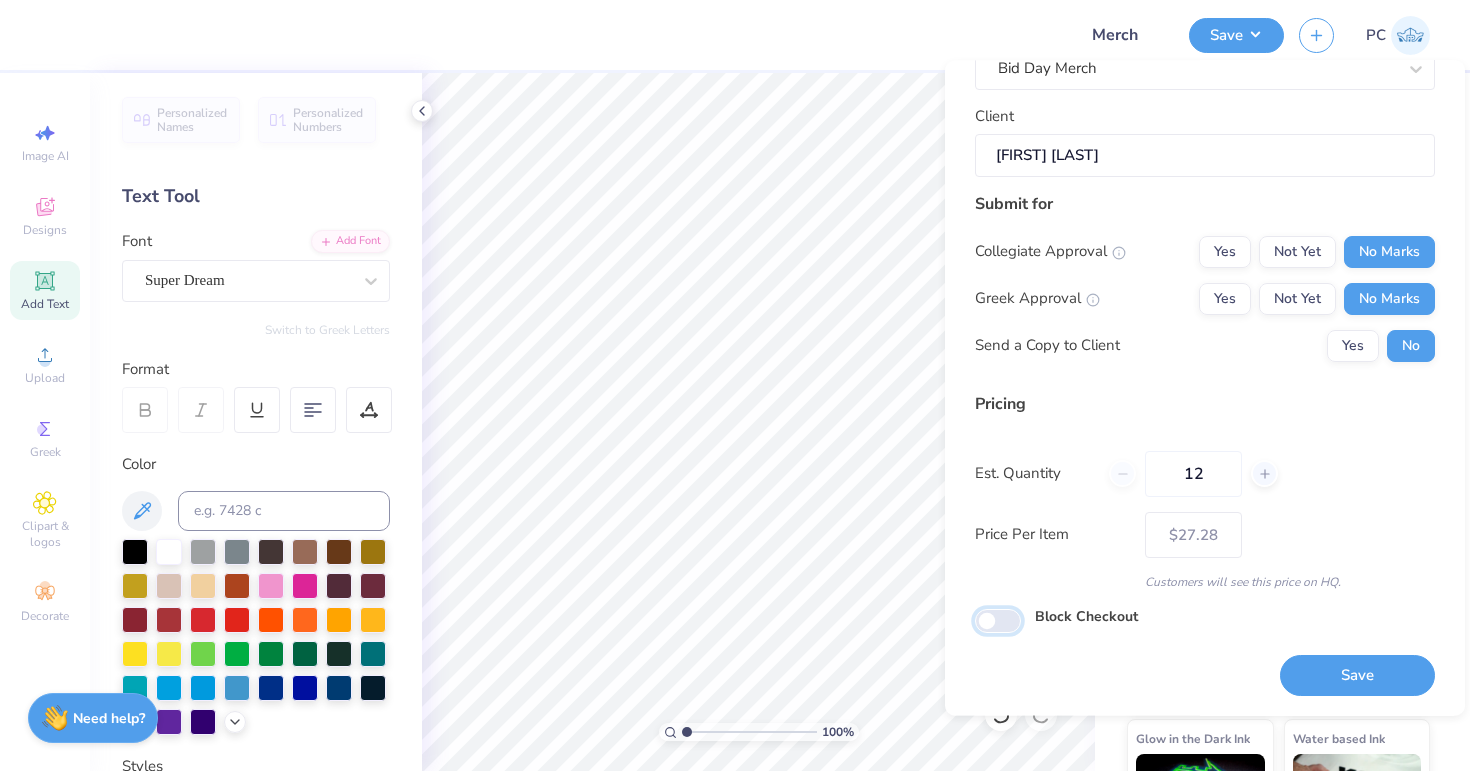 click on "Block Checkout" at bounding box center (998, 621) 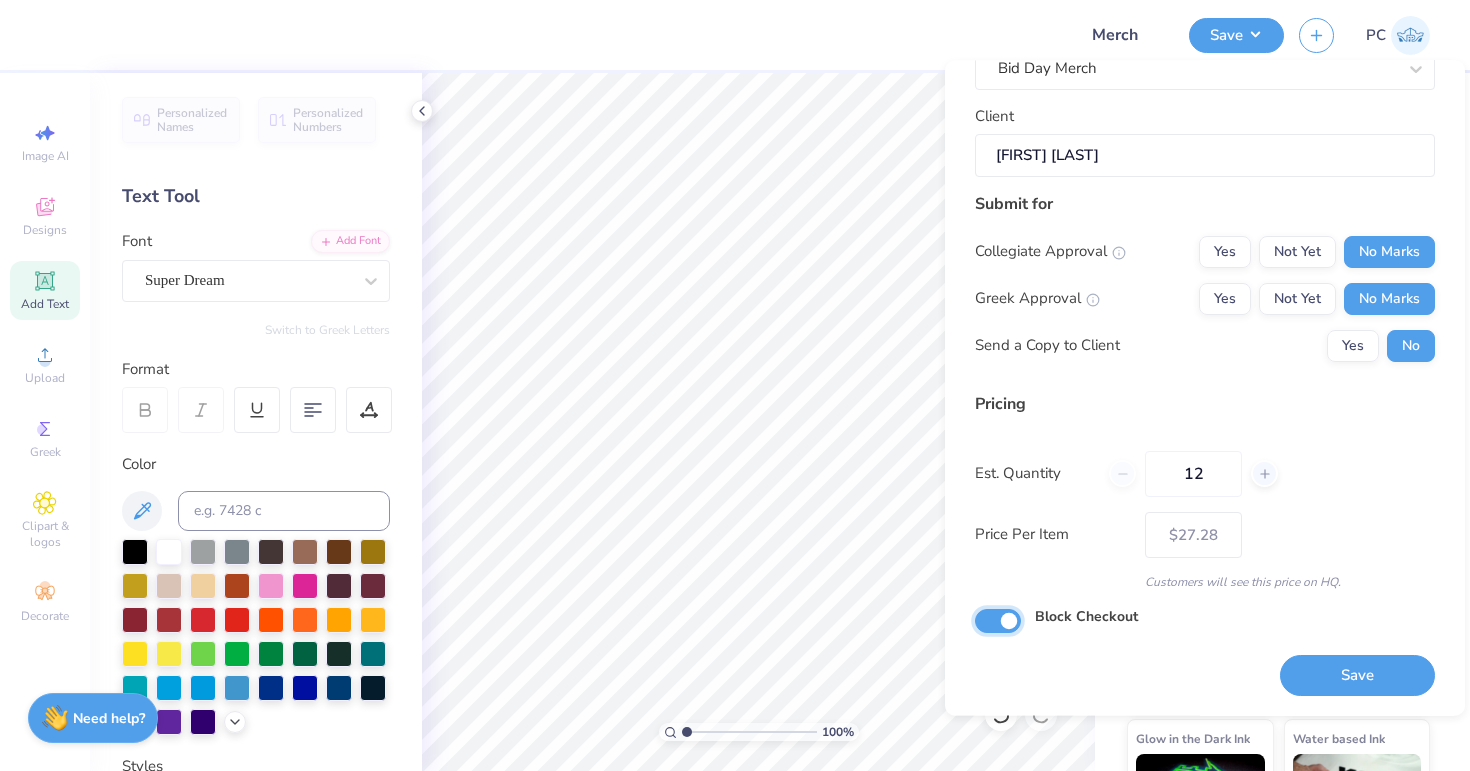 checkbox on "true" 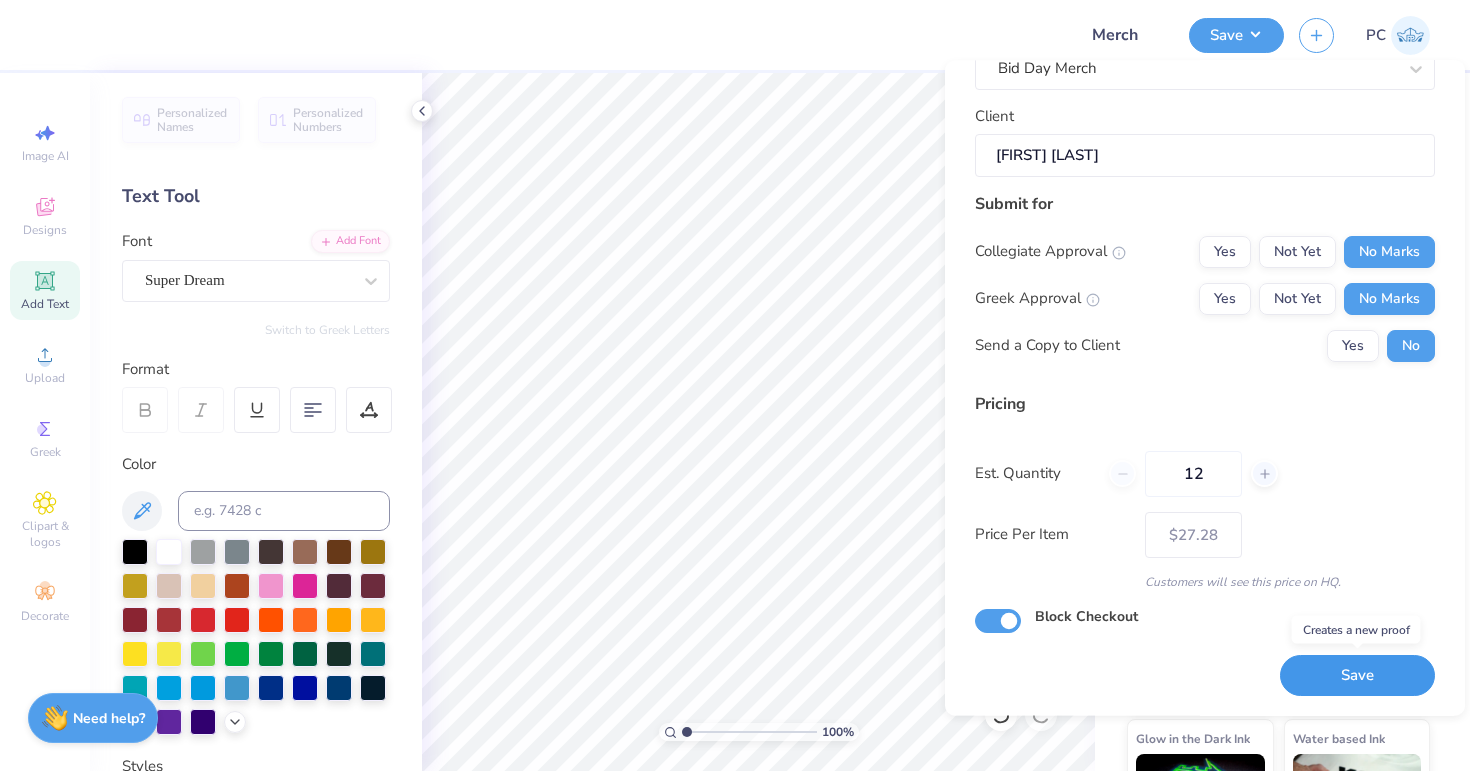 click on "Save" at bounding box center (1357, 676) 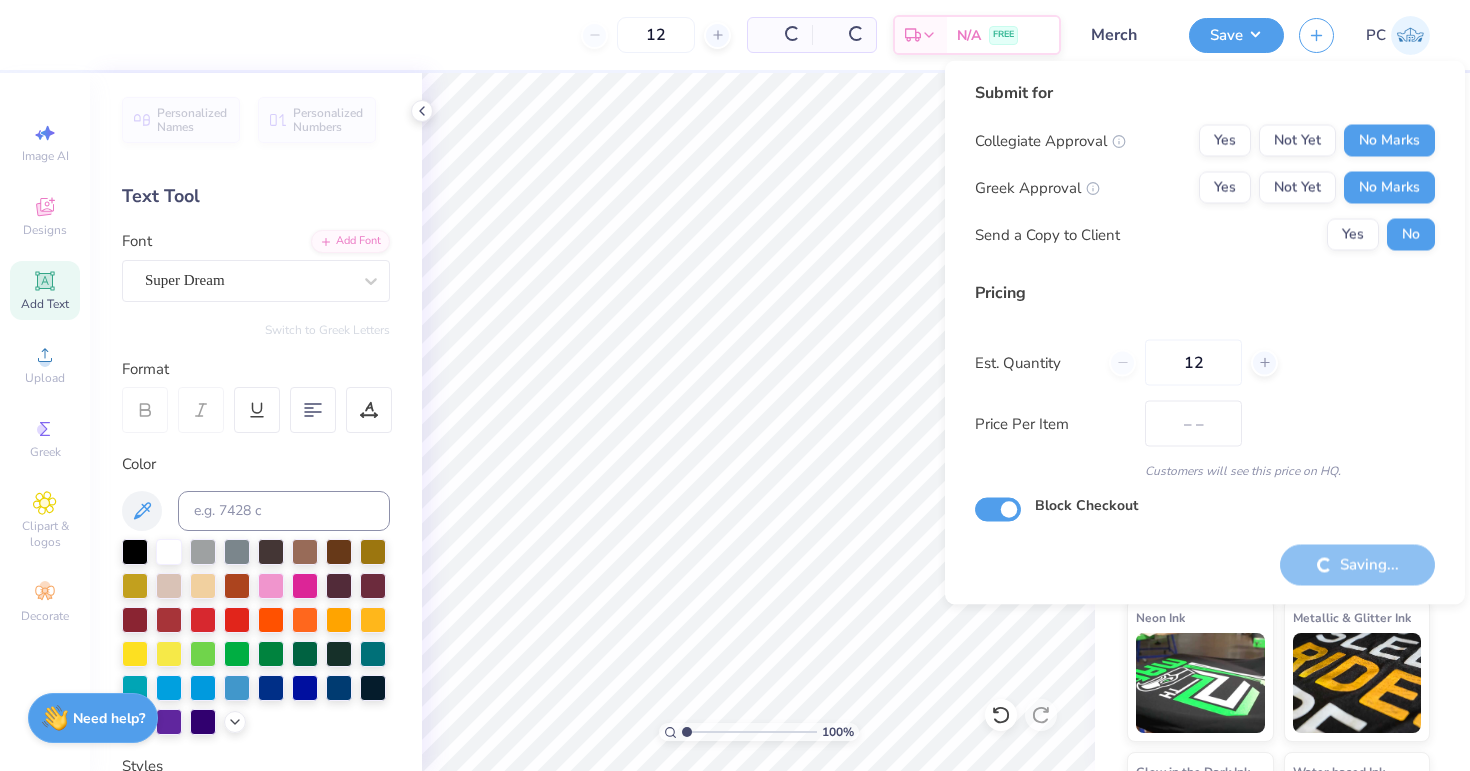 scroll, scrollTop: 0, scrollLeft: 0, axis: both 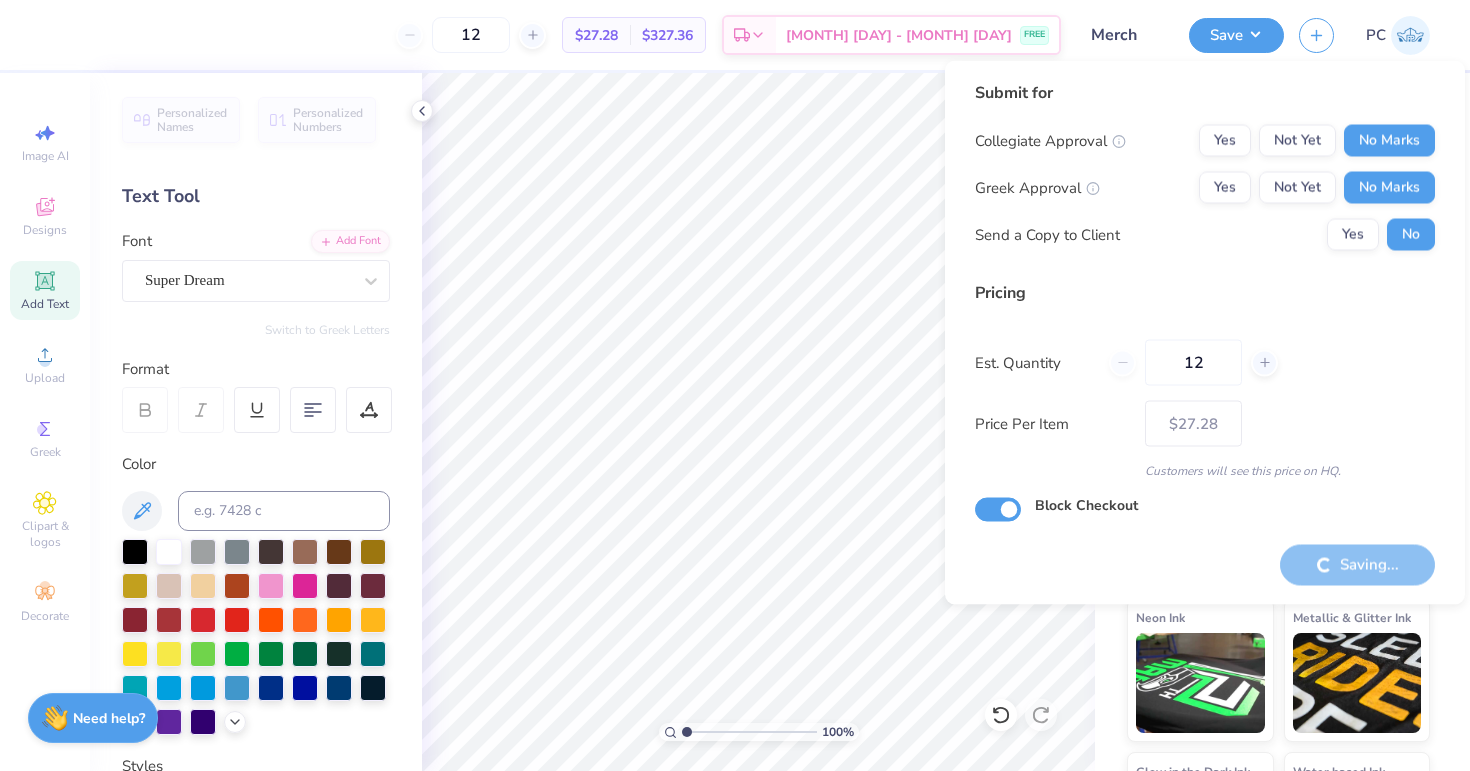 type on "– –" 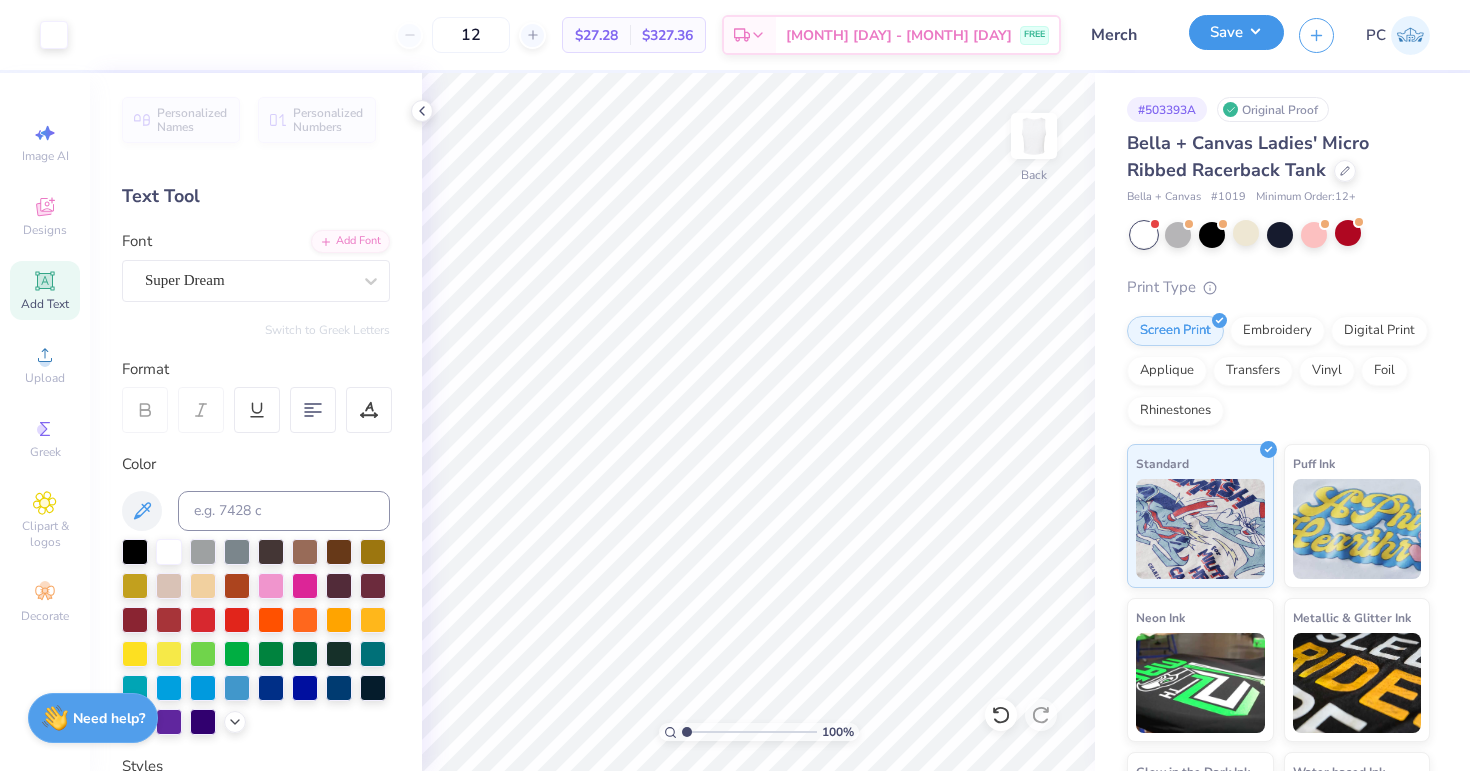 click on "Save" at bounding box center (1236, 32) 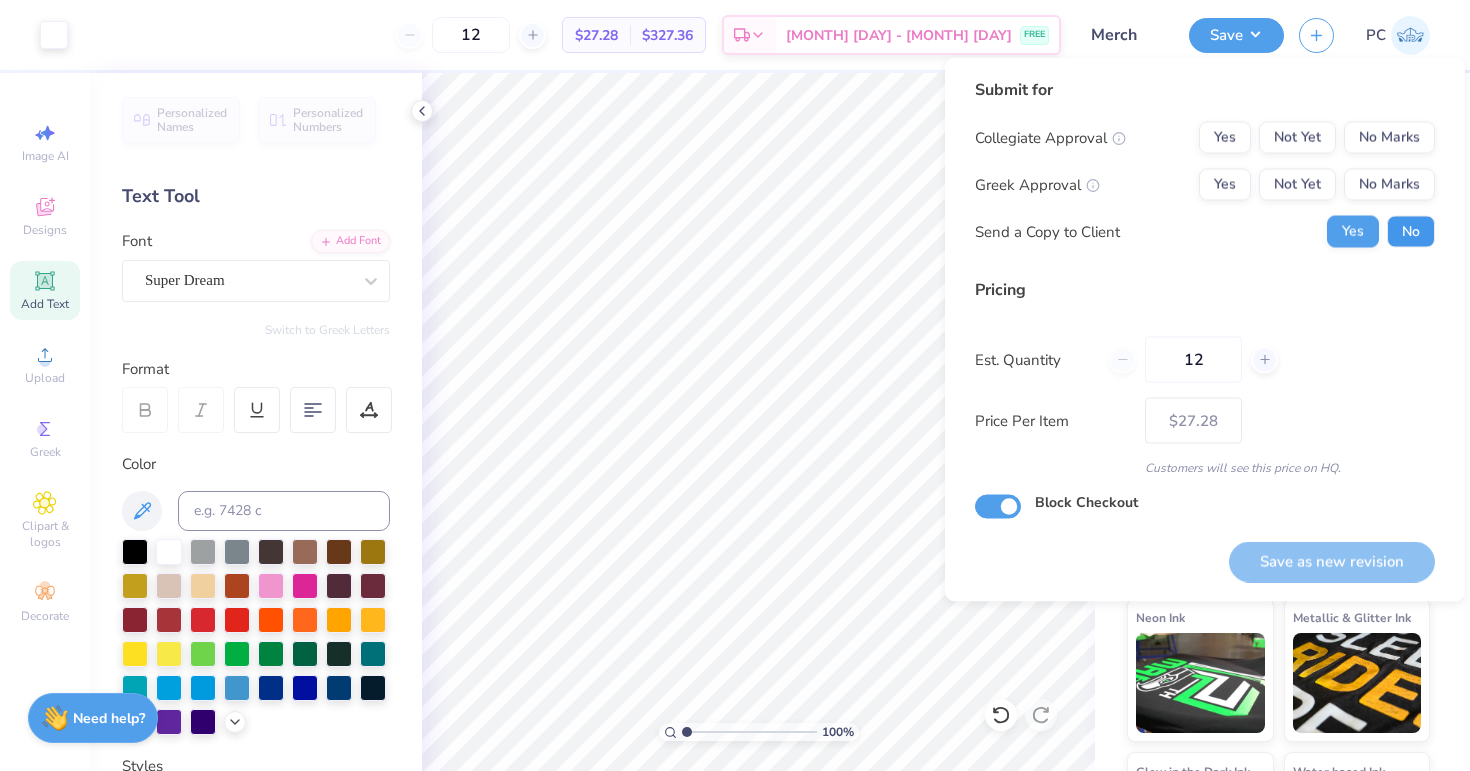 click on "No" at bounding box center (1411, 232) 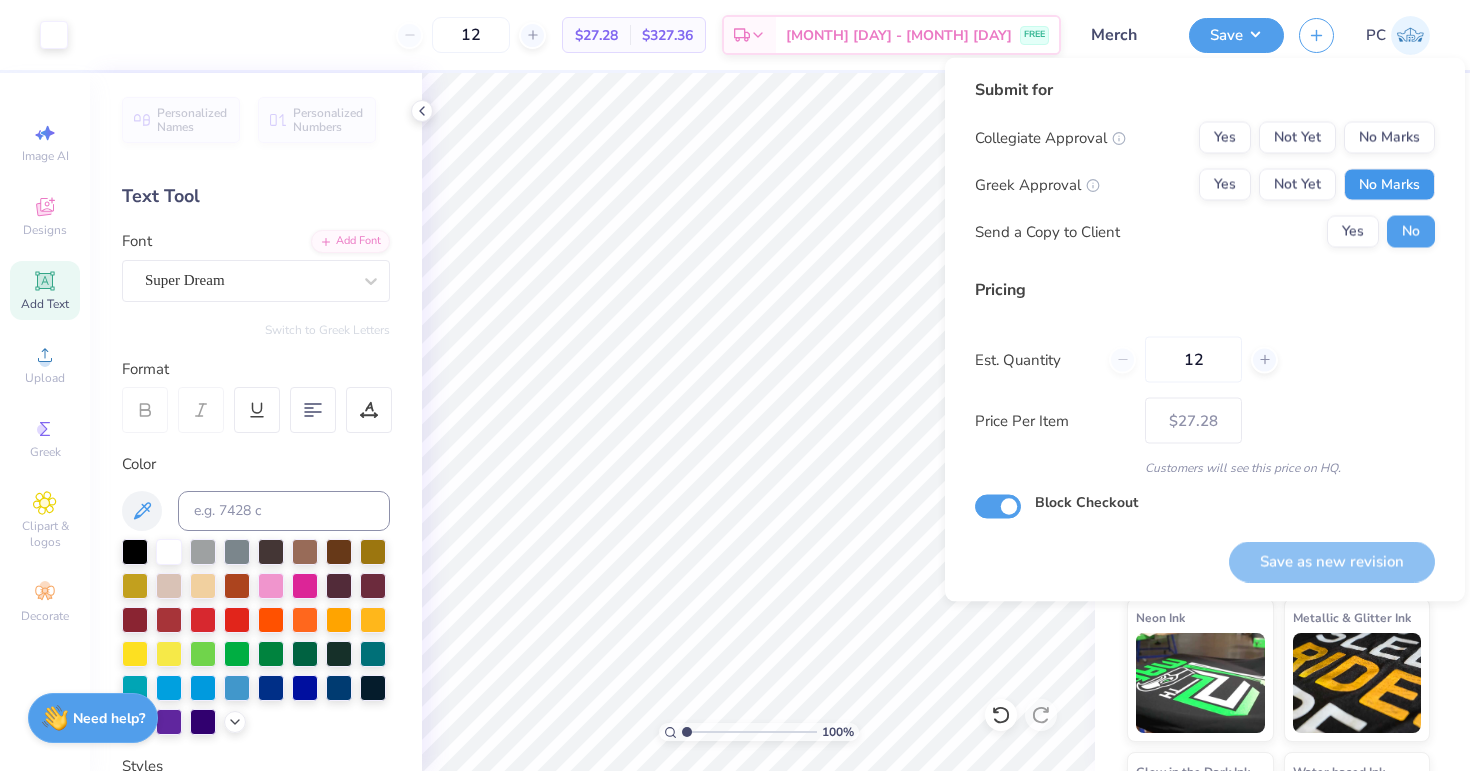 click on "No Marks" at bounding box center [1389, 185] 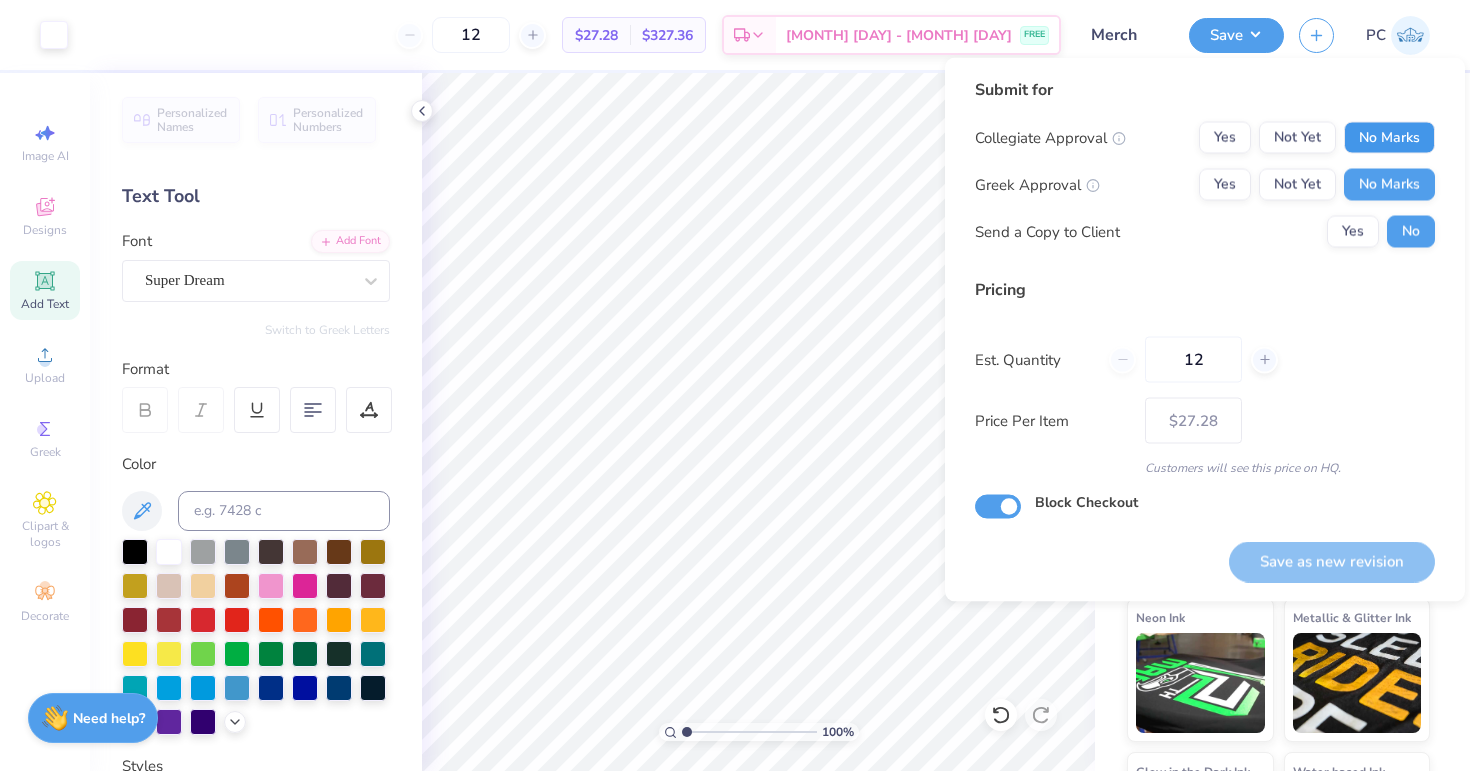 click on "No Marks" at bounding box center [1389, 138] 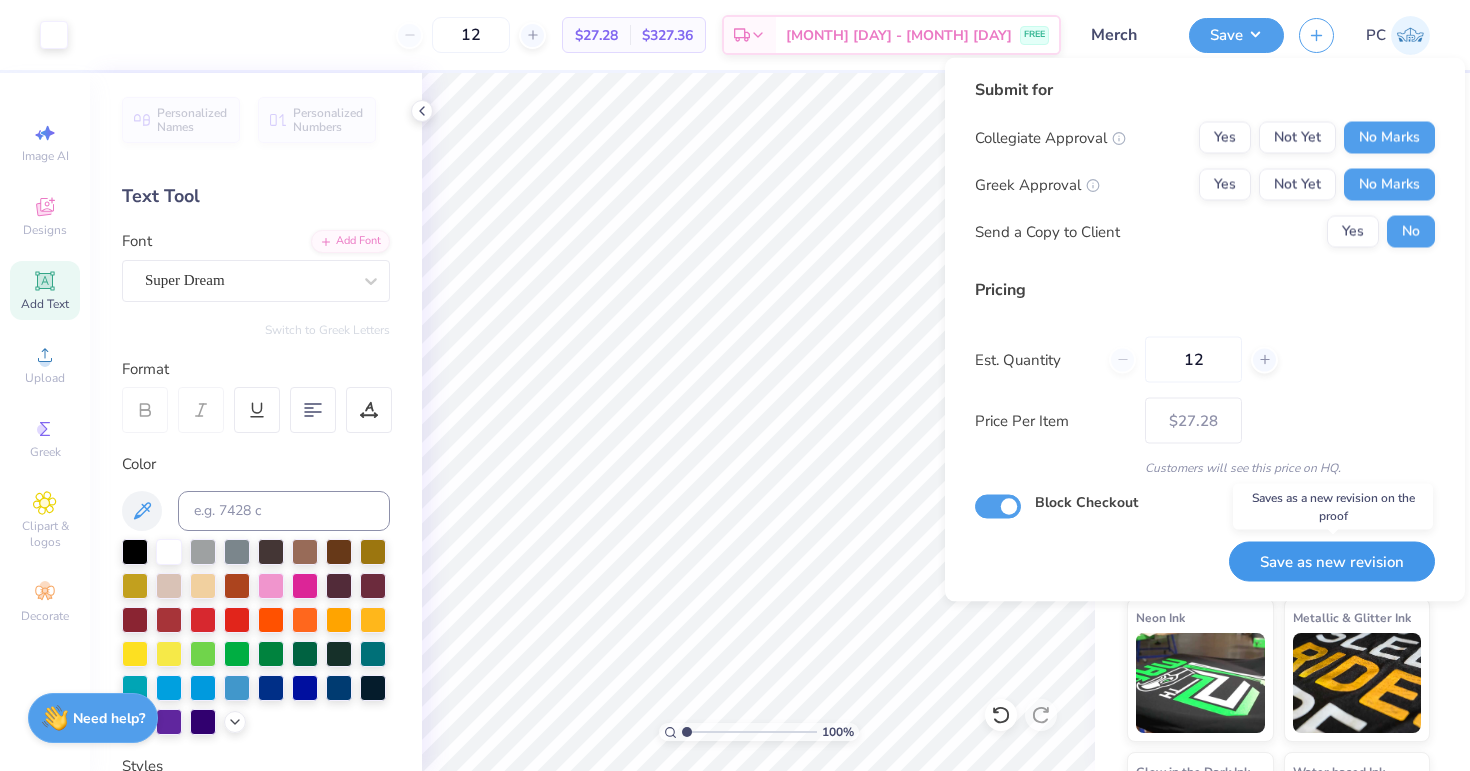 click on "Save as new revision" at bounding box center [1332, 561] 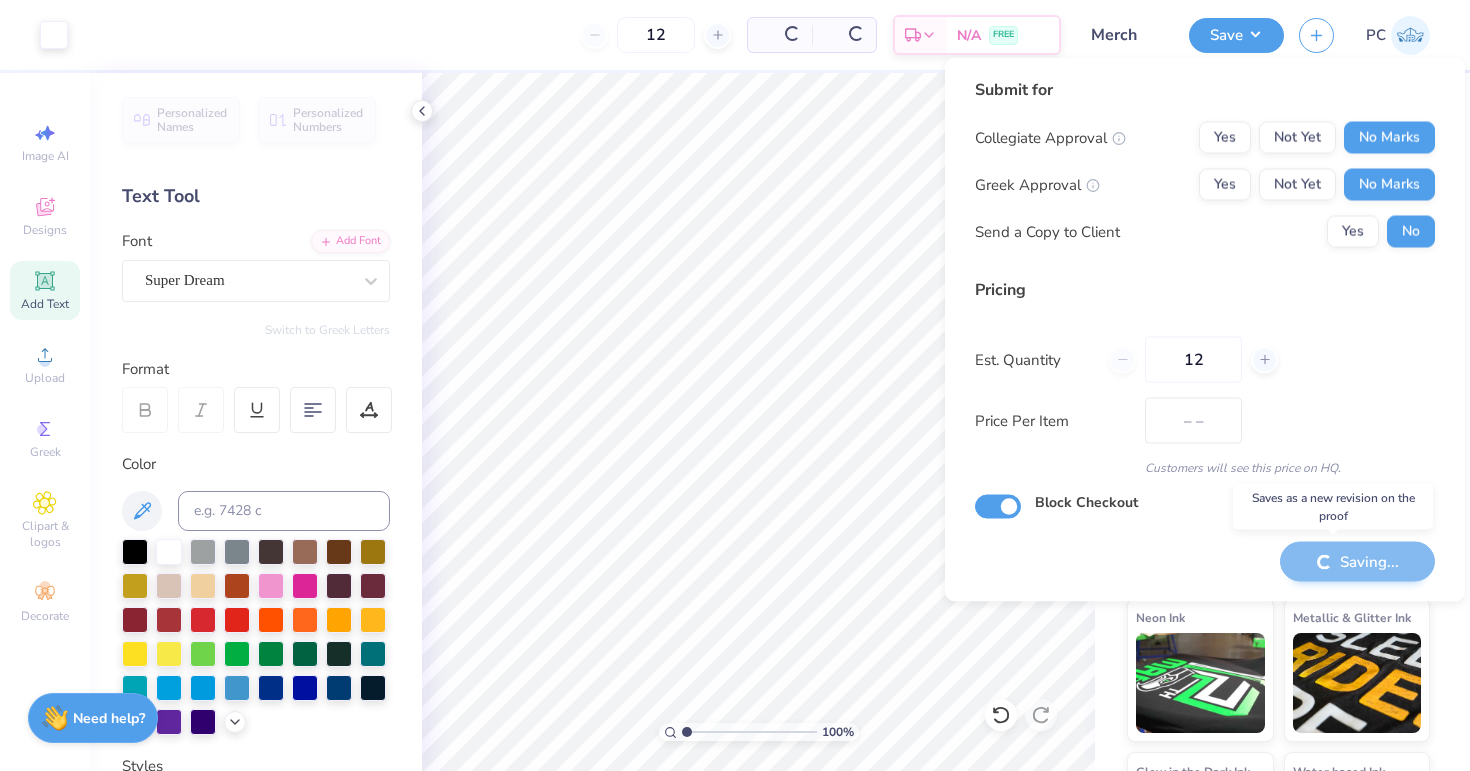 type on "$27.28" 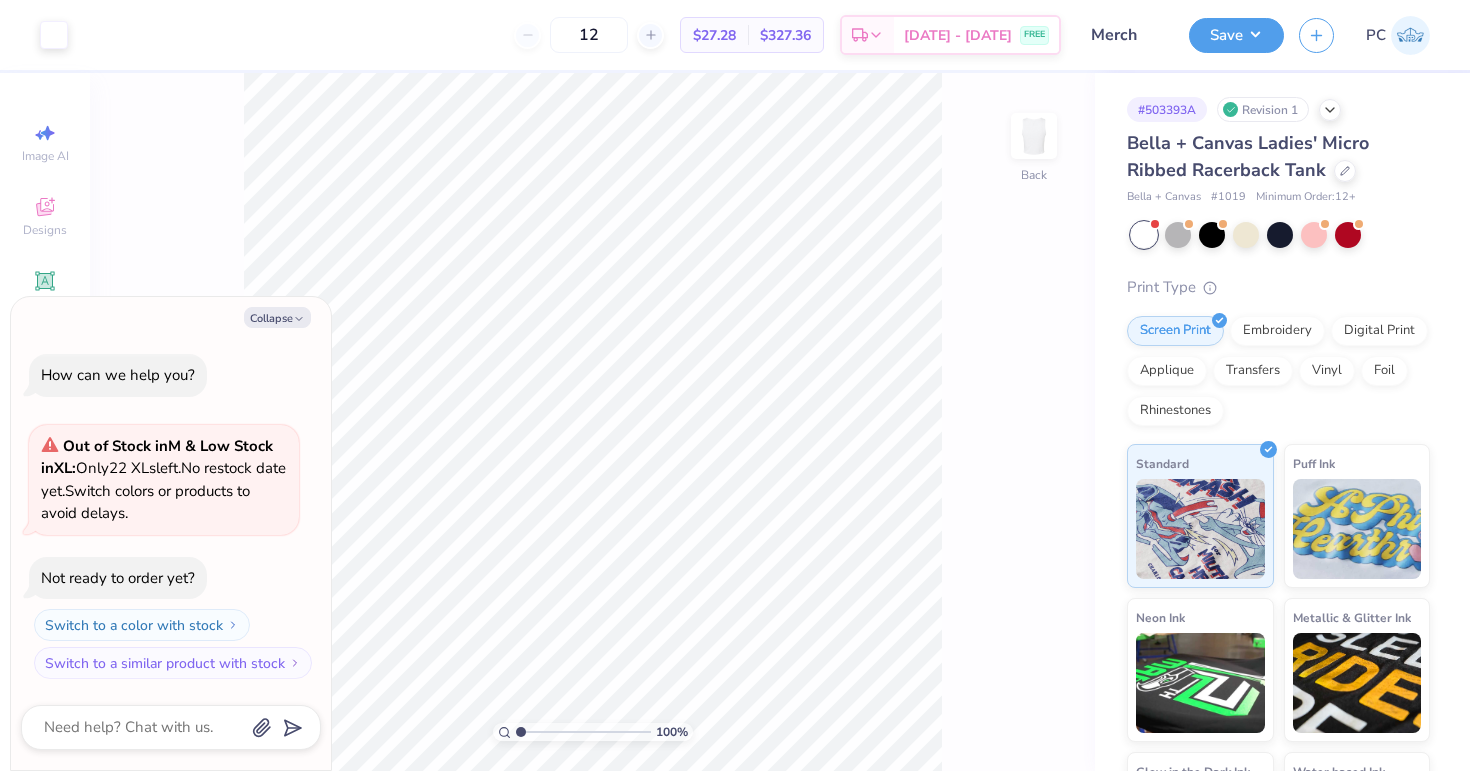 scroll, scrollTop: 0, scrollLeft: 0, axis: both 